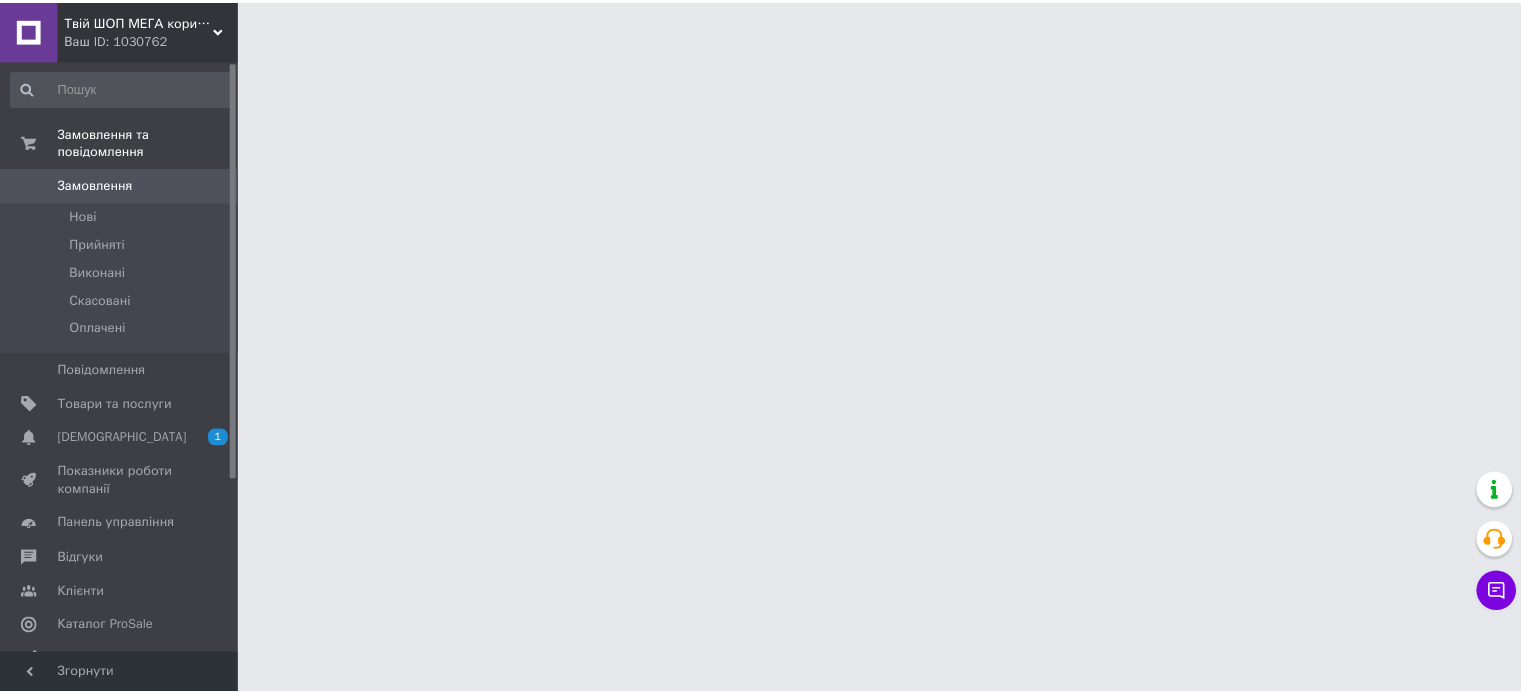scroll, scrollTop: 0, scrollLeft: 0, axis: both 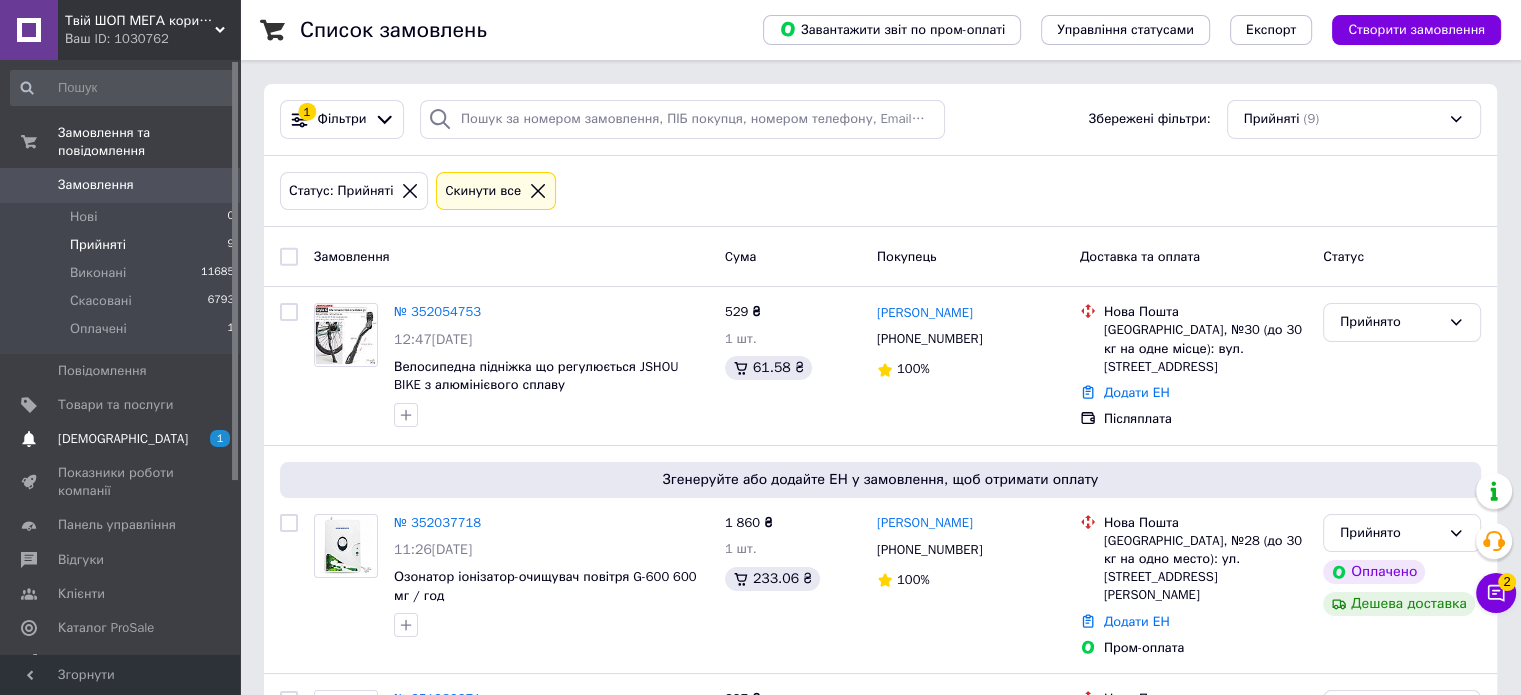 click on "1 0" at bounding box center (212, 439) 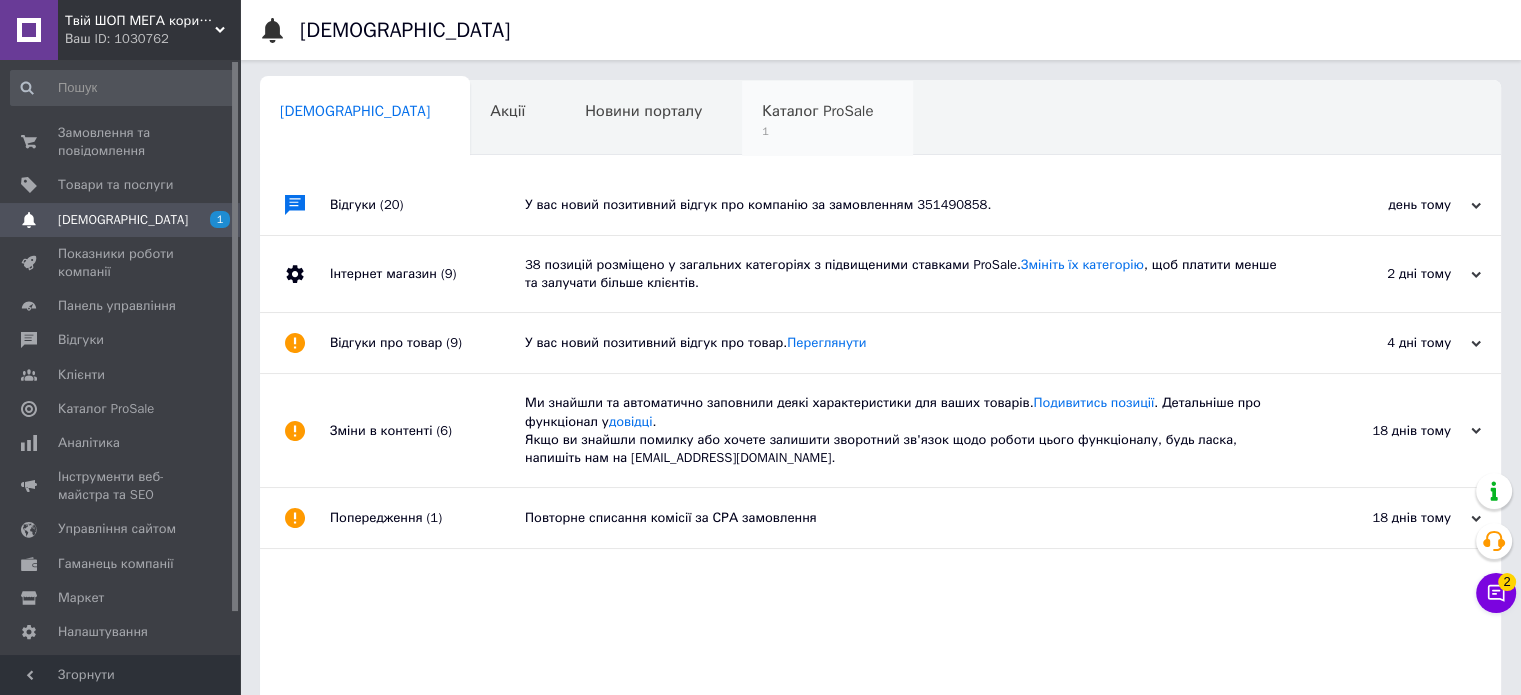 click on "Каталог ProSale 1" at bounding box center (827, 119) 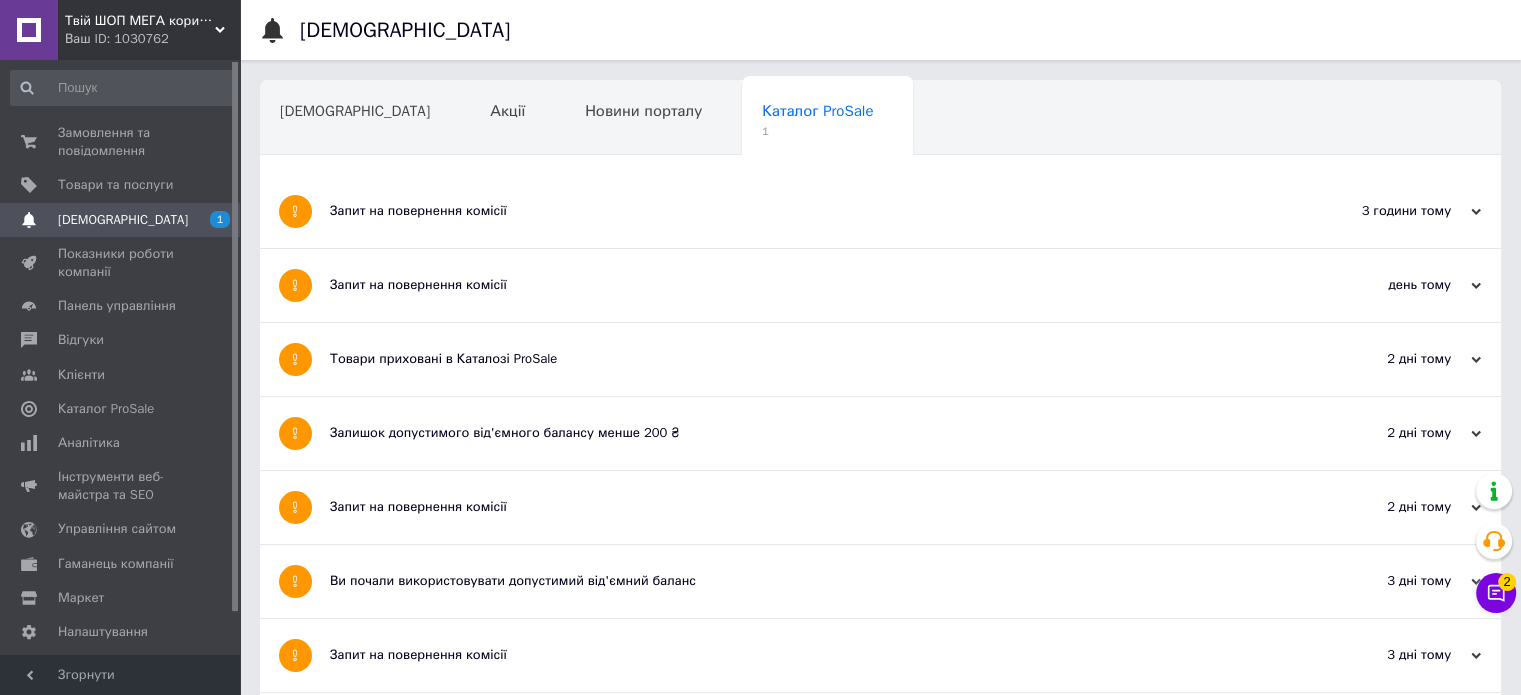 click on "Запит на повернення комісії" at bounding box center (805, 211) 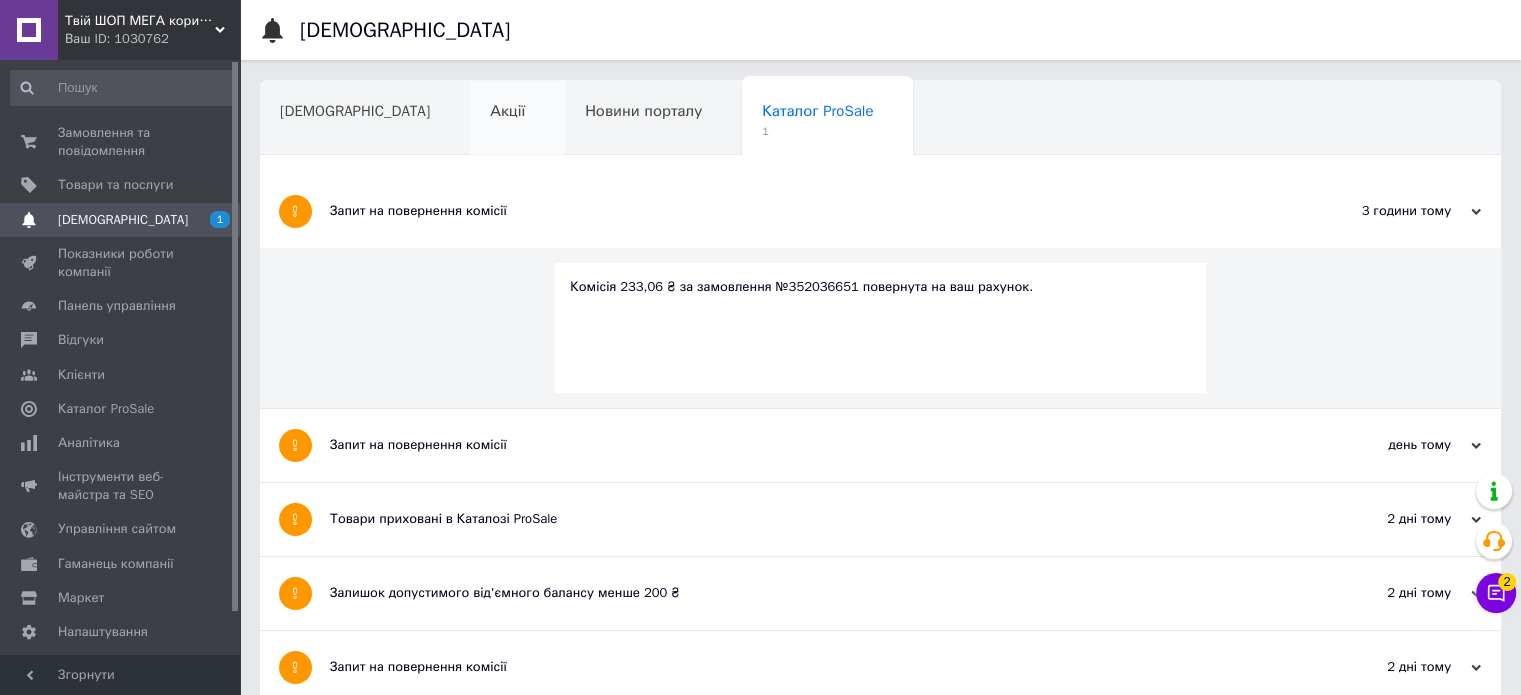 click on "Акції" at bounding box center (517, 119) 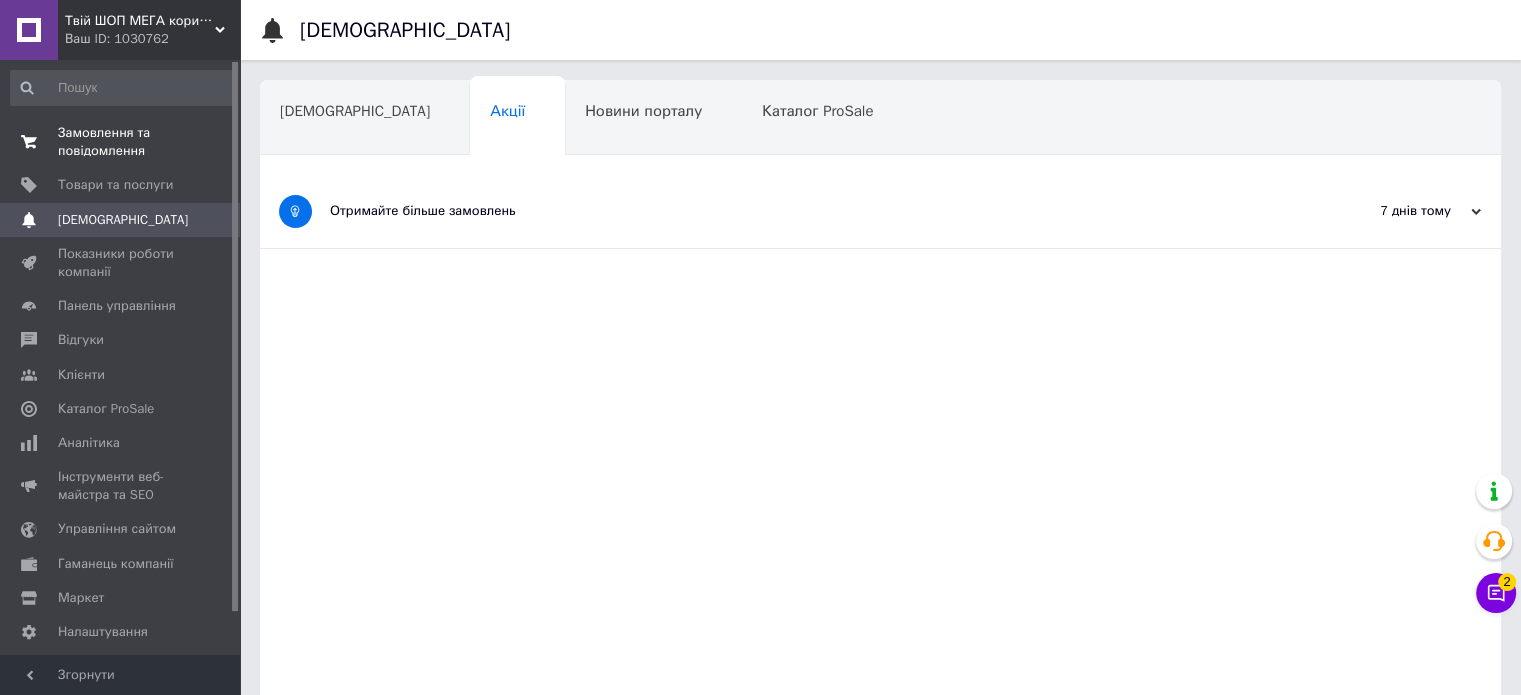 click on "Замовлення та повідомлення" at bounding box center [121, 142] 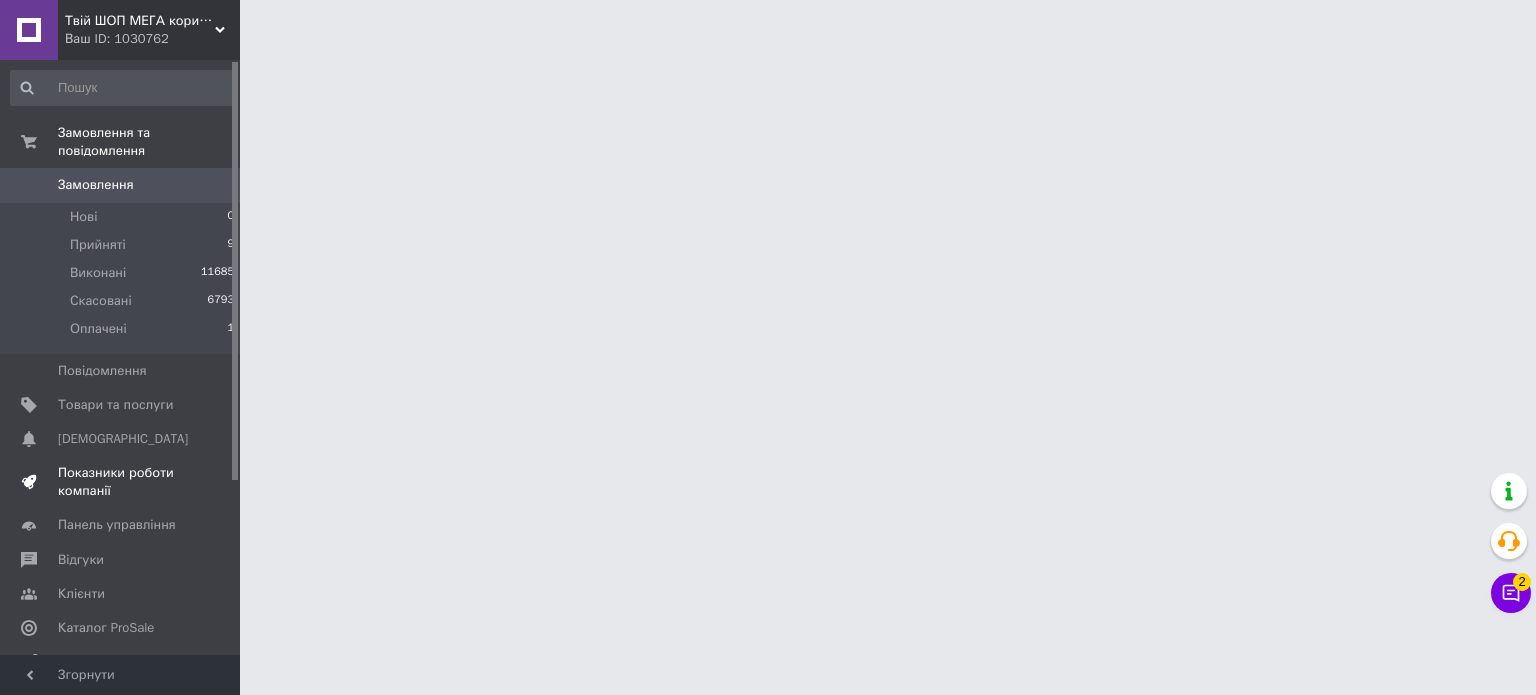 click on "Показники роботи компанії" at bounding box center [121, 482] 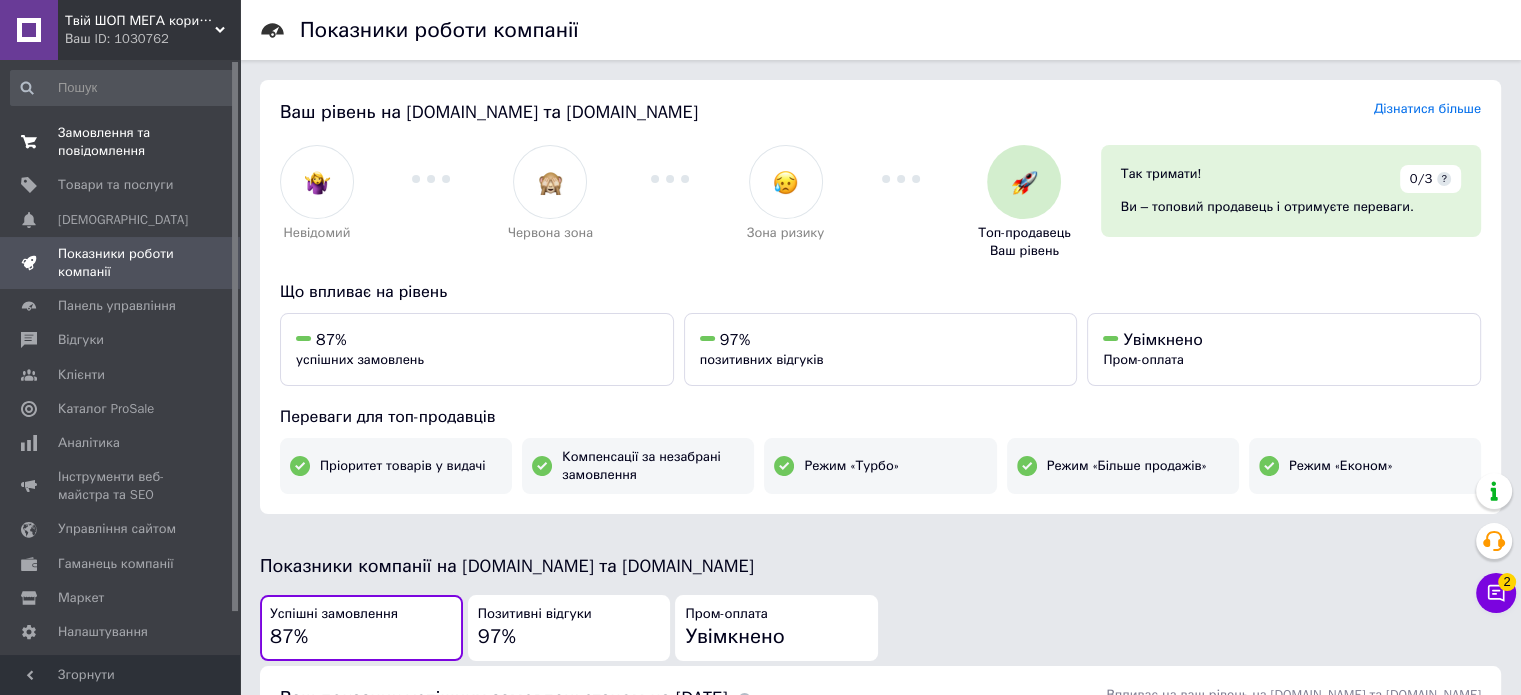 click on "Замовлення та повідомлення" at bounding box center (121, 142) 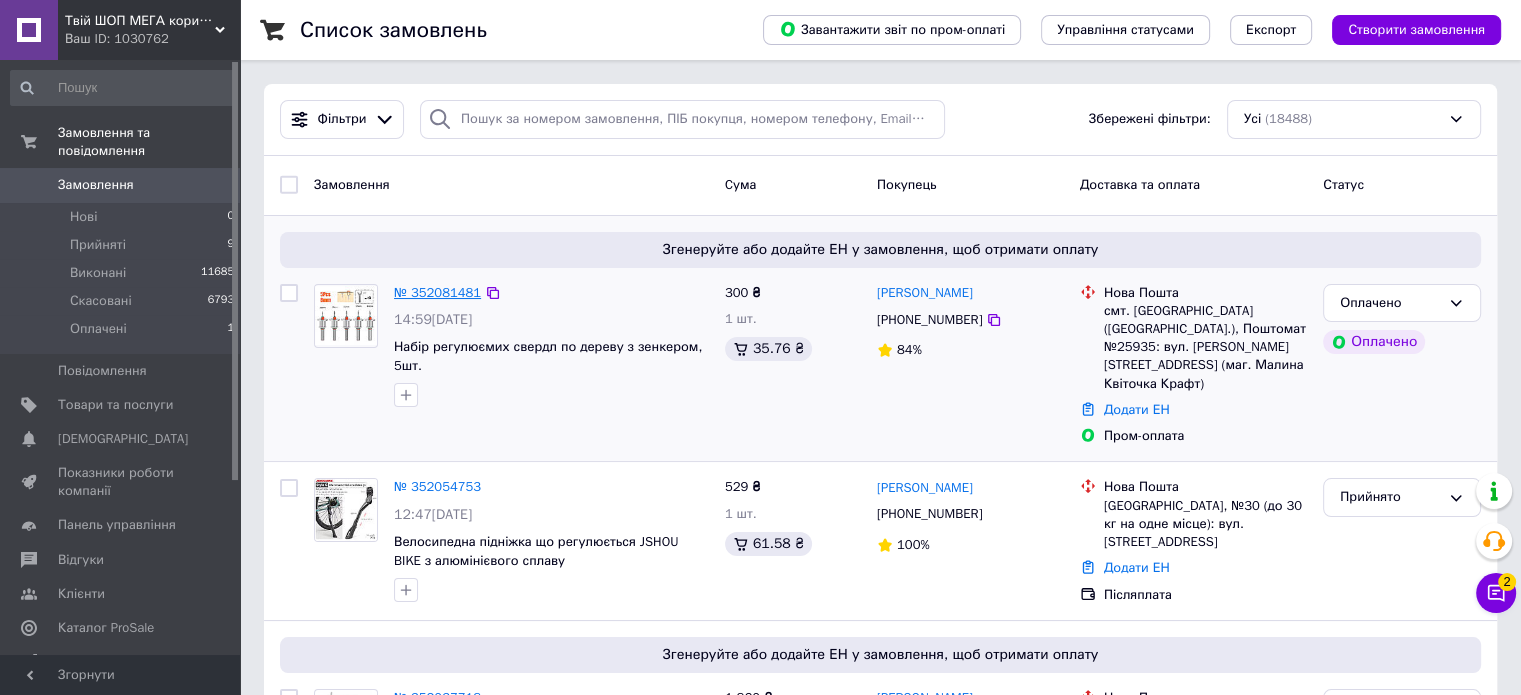 click on "№ 352081481" at bounding box center [437, 292] 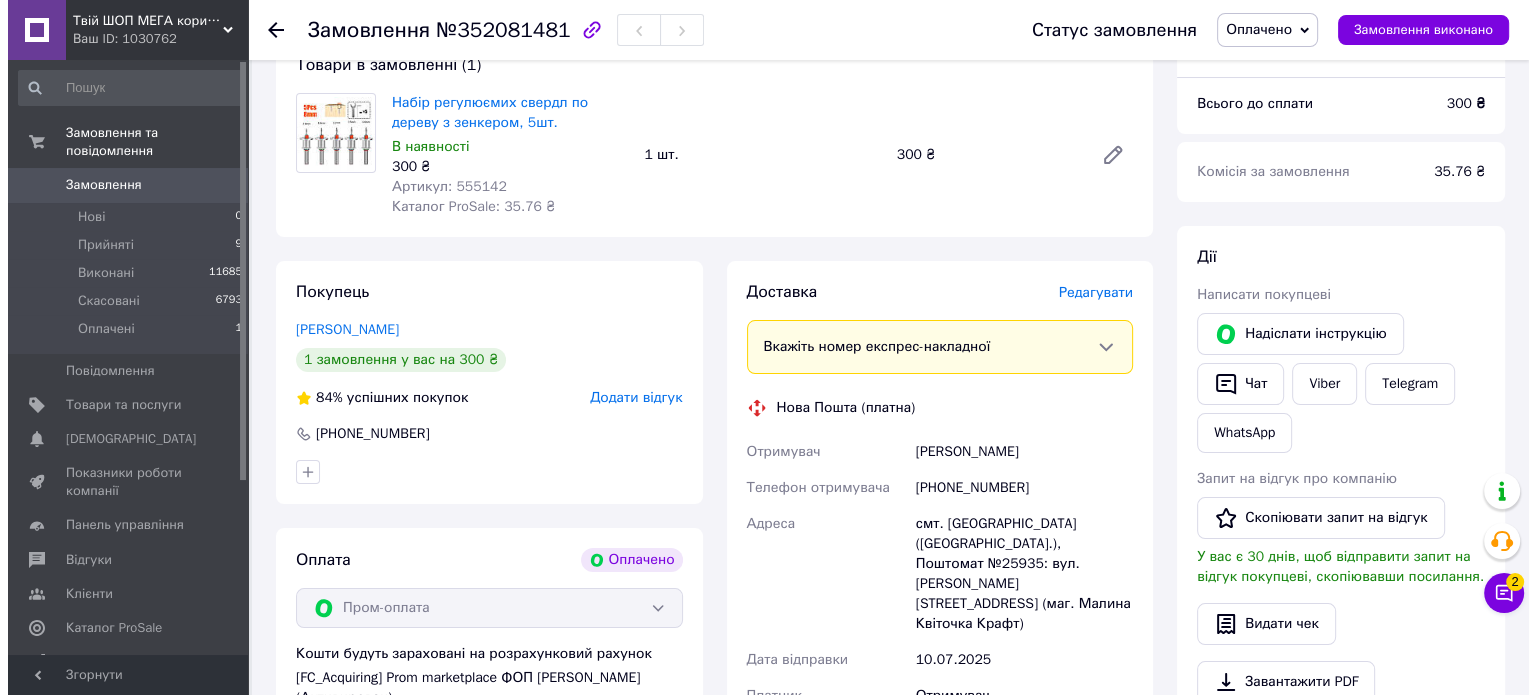 scroll, scrollTop: 0, scrollLeft: 0, axis: both 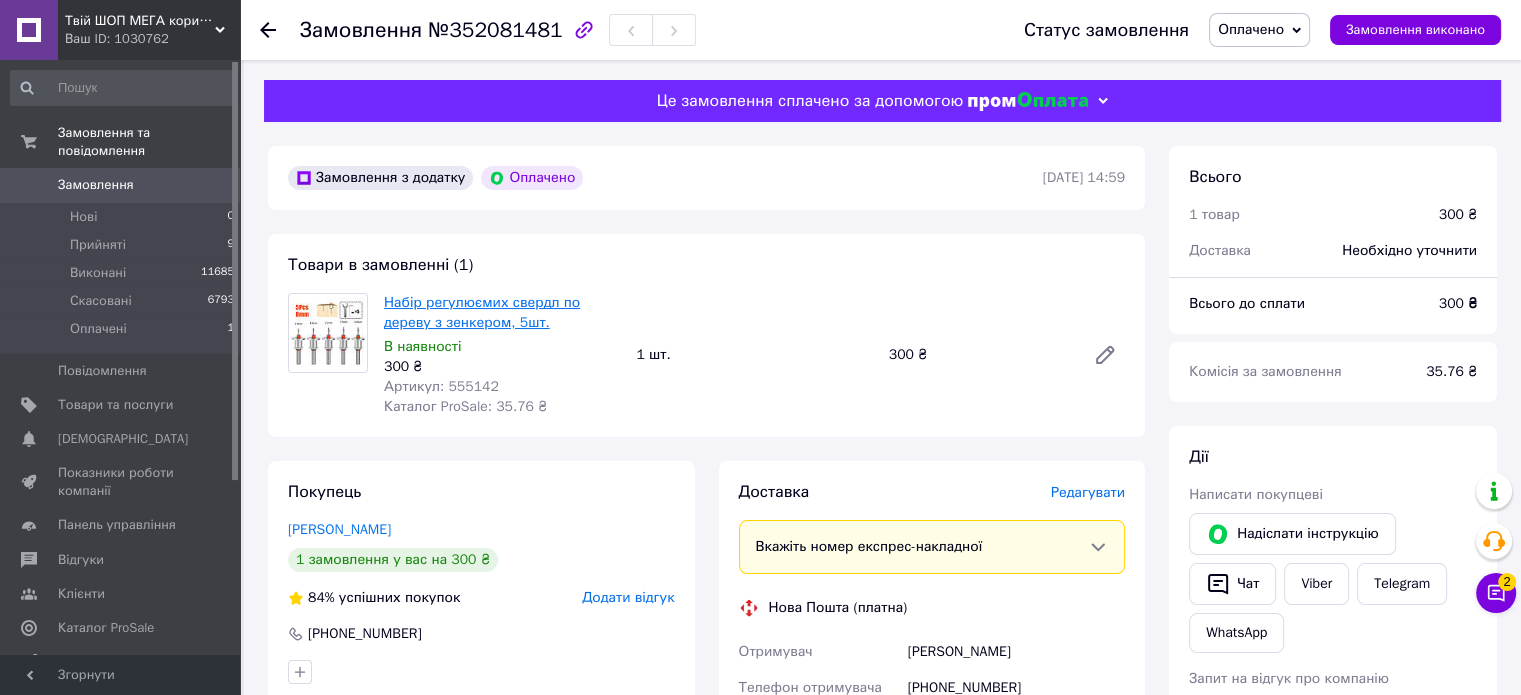 click on "Набір регулюємих свердл по дереву з зенкером, 5шт." at bounding box center (482, 312) 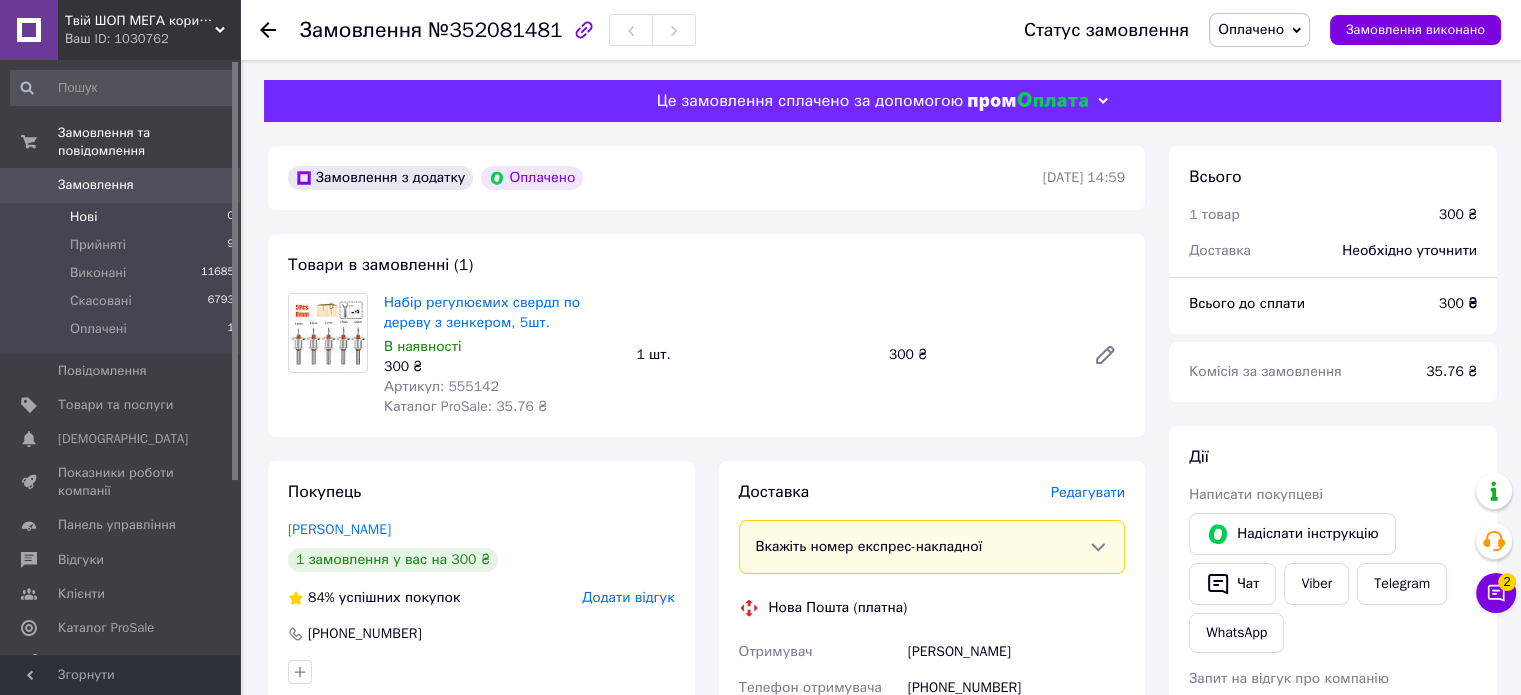 click on "Нові 0" at bounding box center (123, 217) 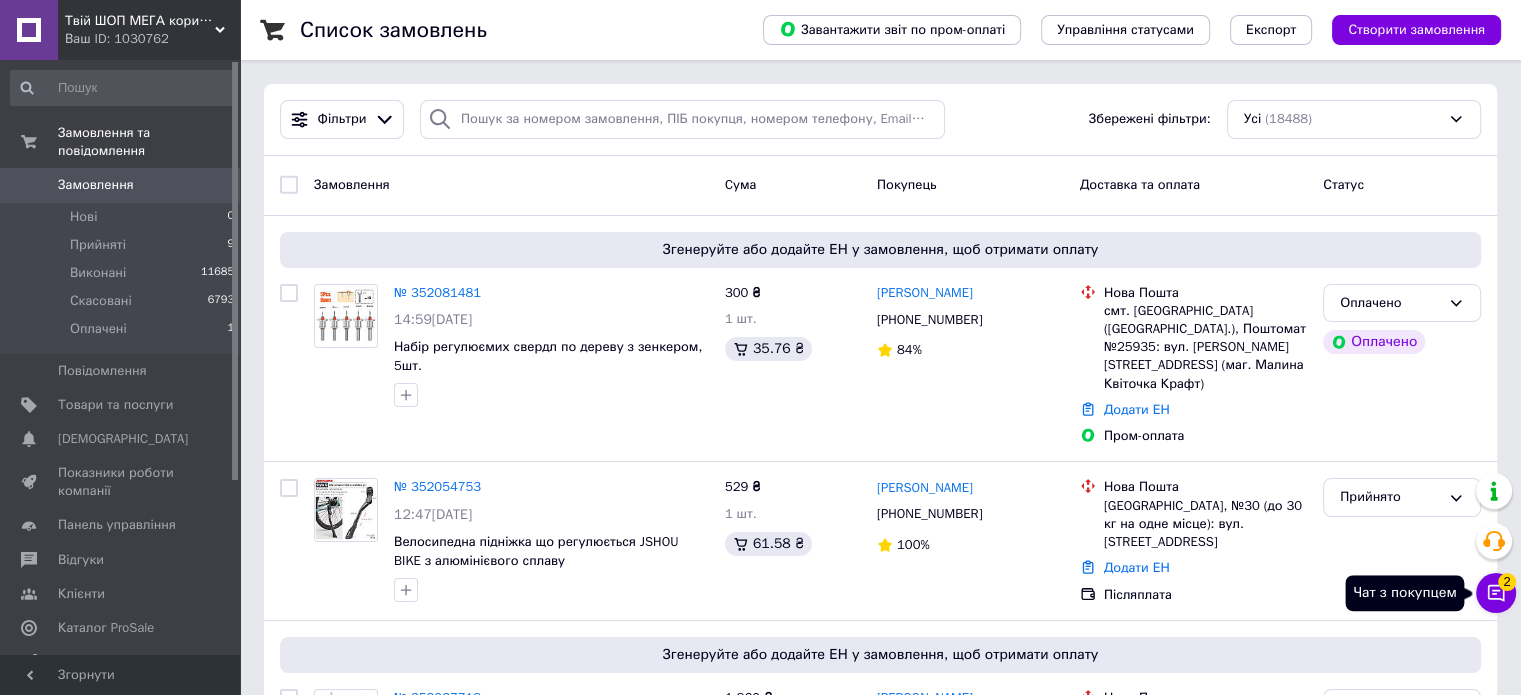 click on "Чат з покупцем 2" at bounding box center [1496, 593] 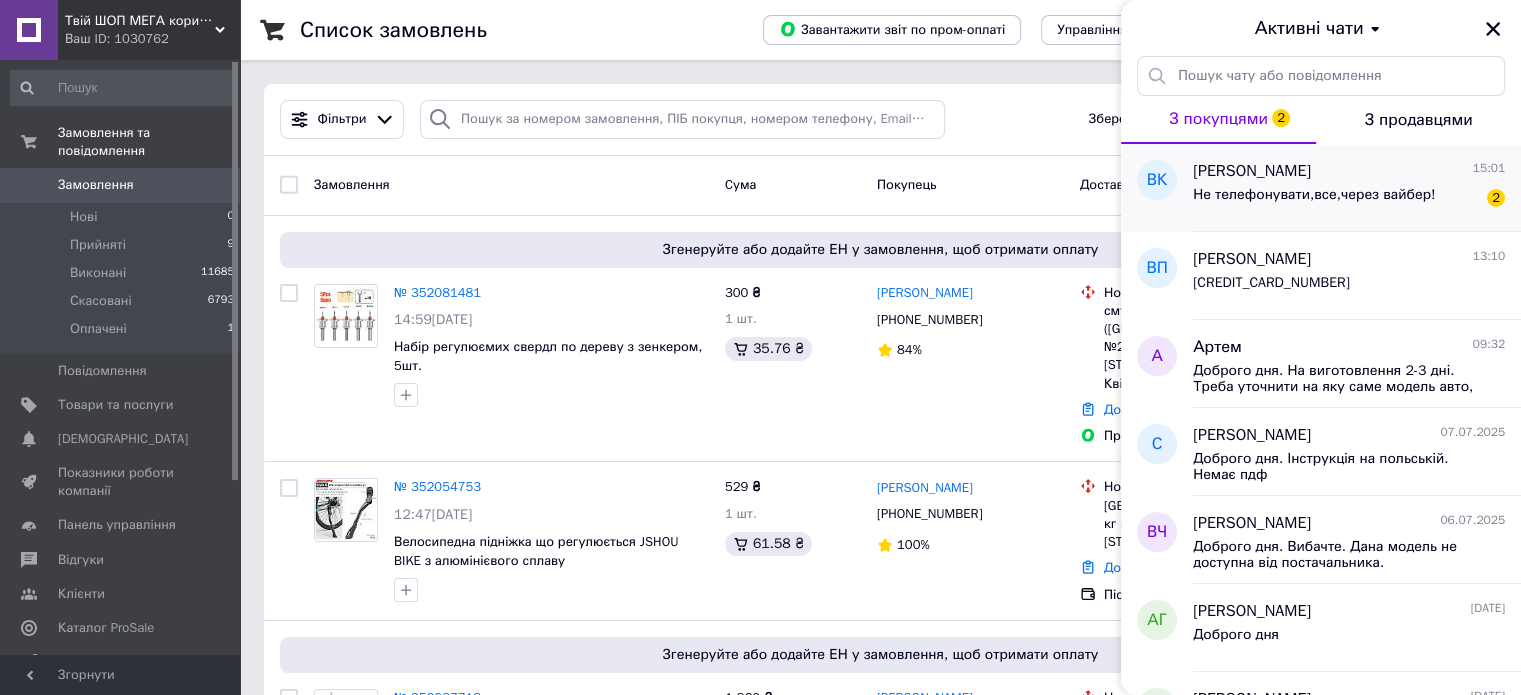 click on "[PERSON_NAME] 15:01" at bounding box center (1349, 171) 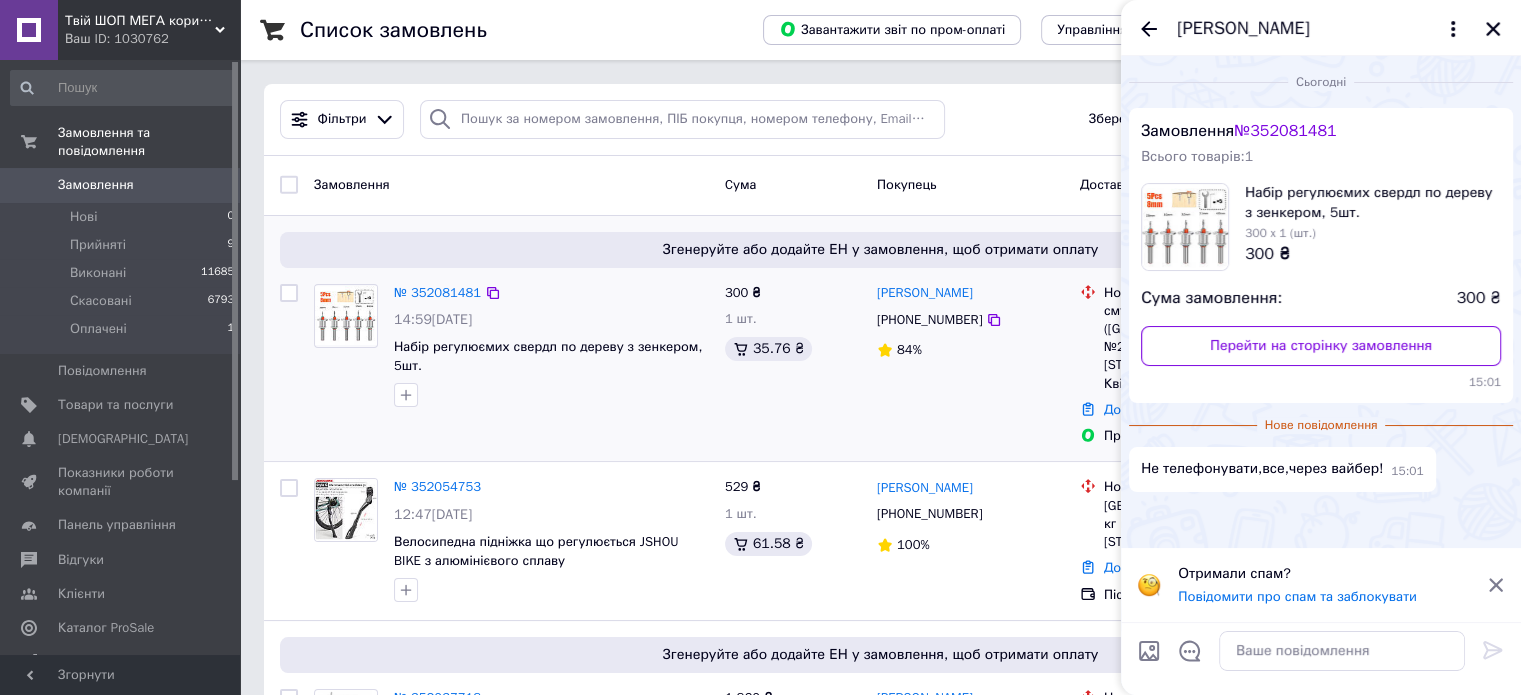 click on "[PERSON_NAME] [PHONE_NUMBER] 84%" at bounding box center [970, 365] 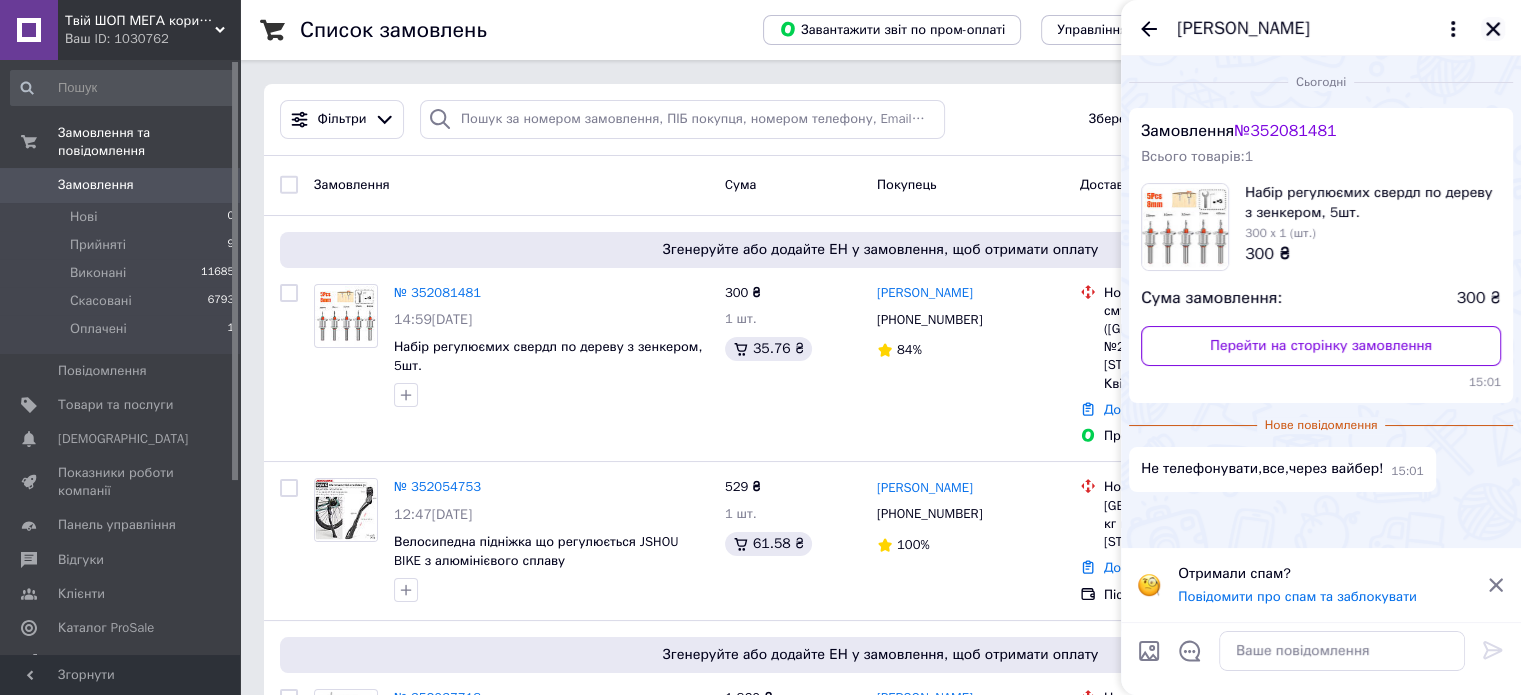 click 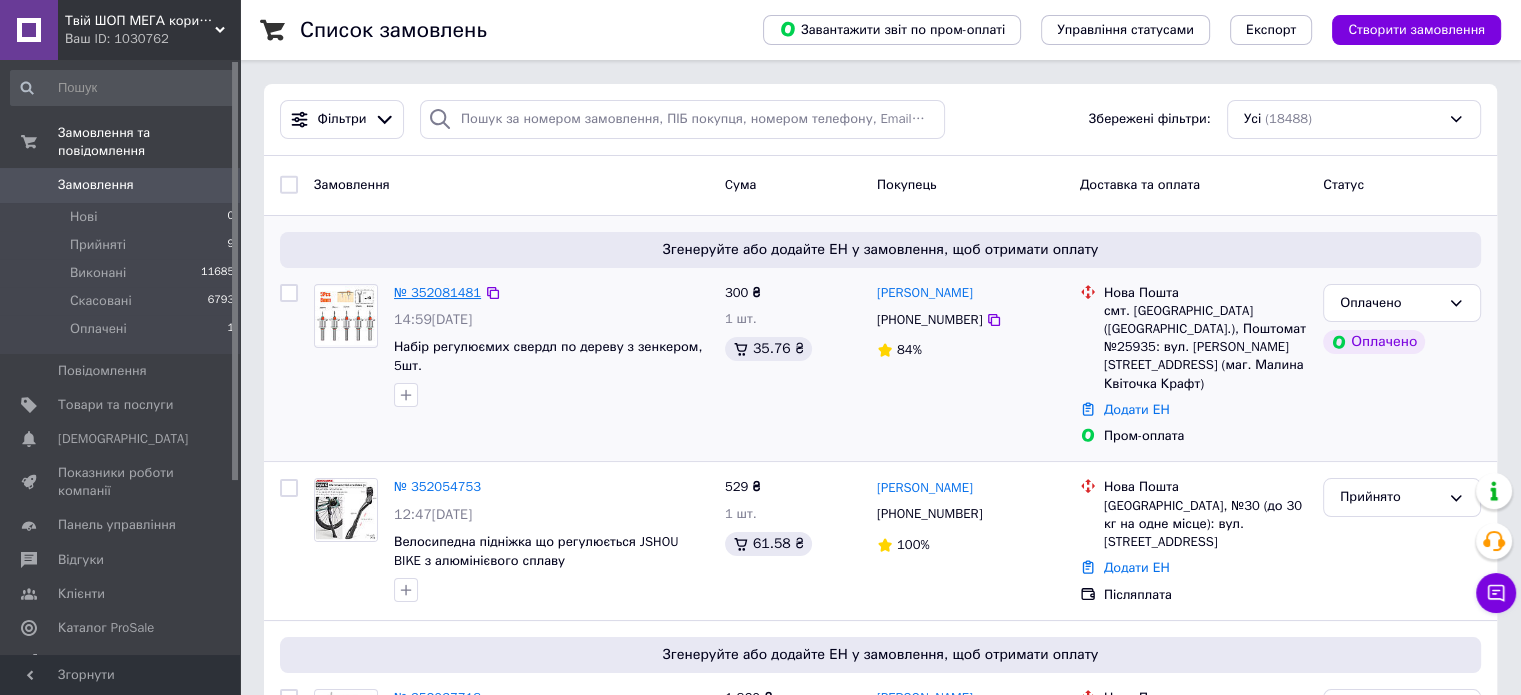 click on "№ 352081481" at bounding box center [437, 292] 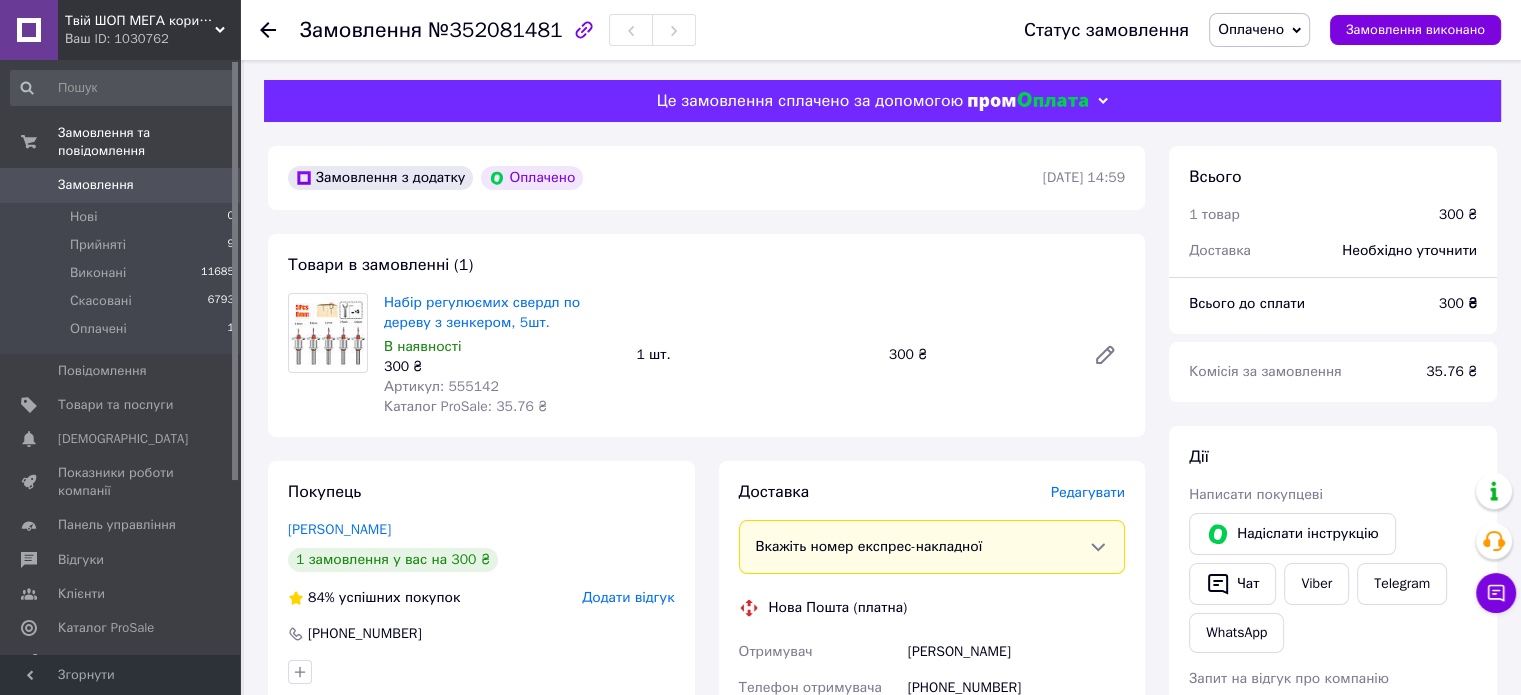 click on "Редагувати" at bounding box center [1088, 492] 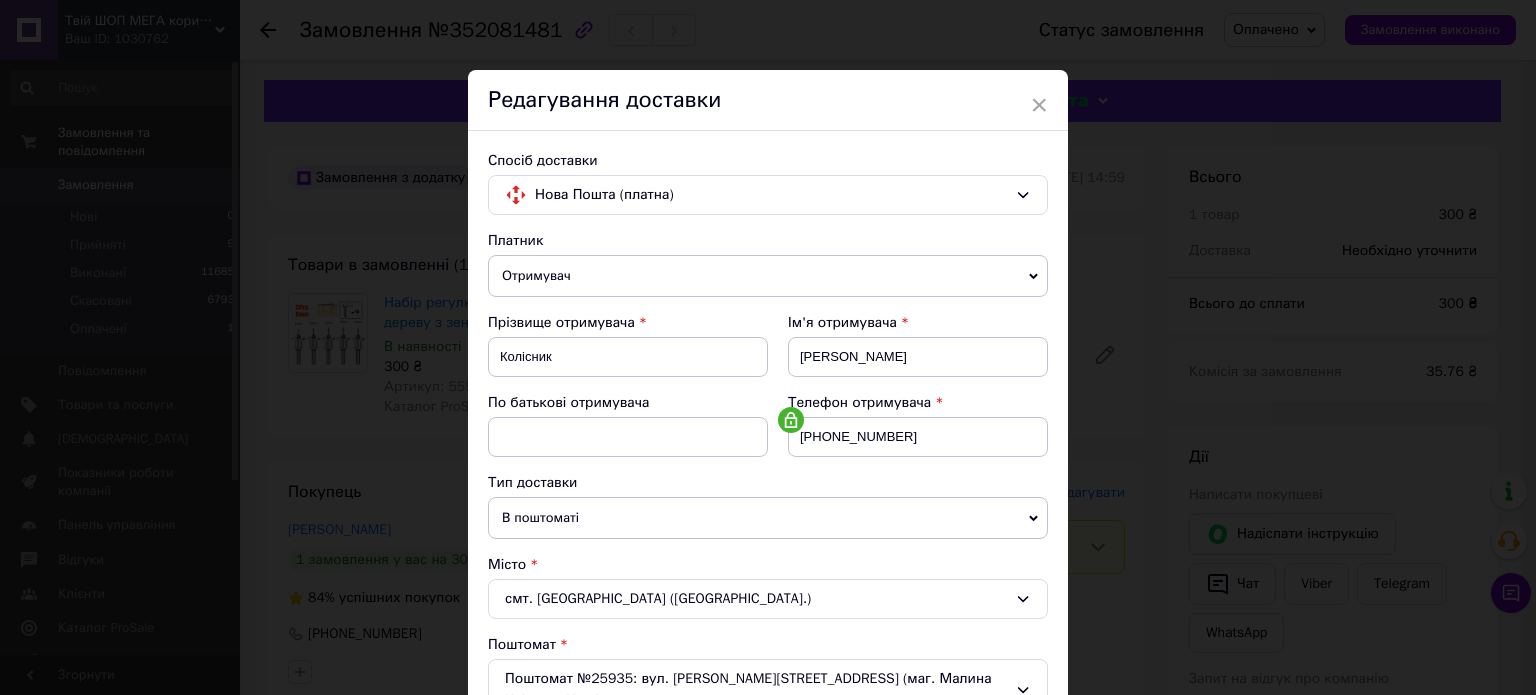 scroll, scrollTop: 400, scrollLeft: 0, axis: vertical 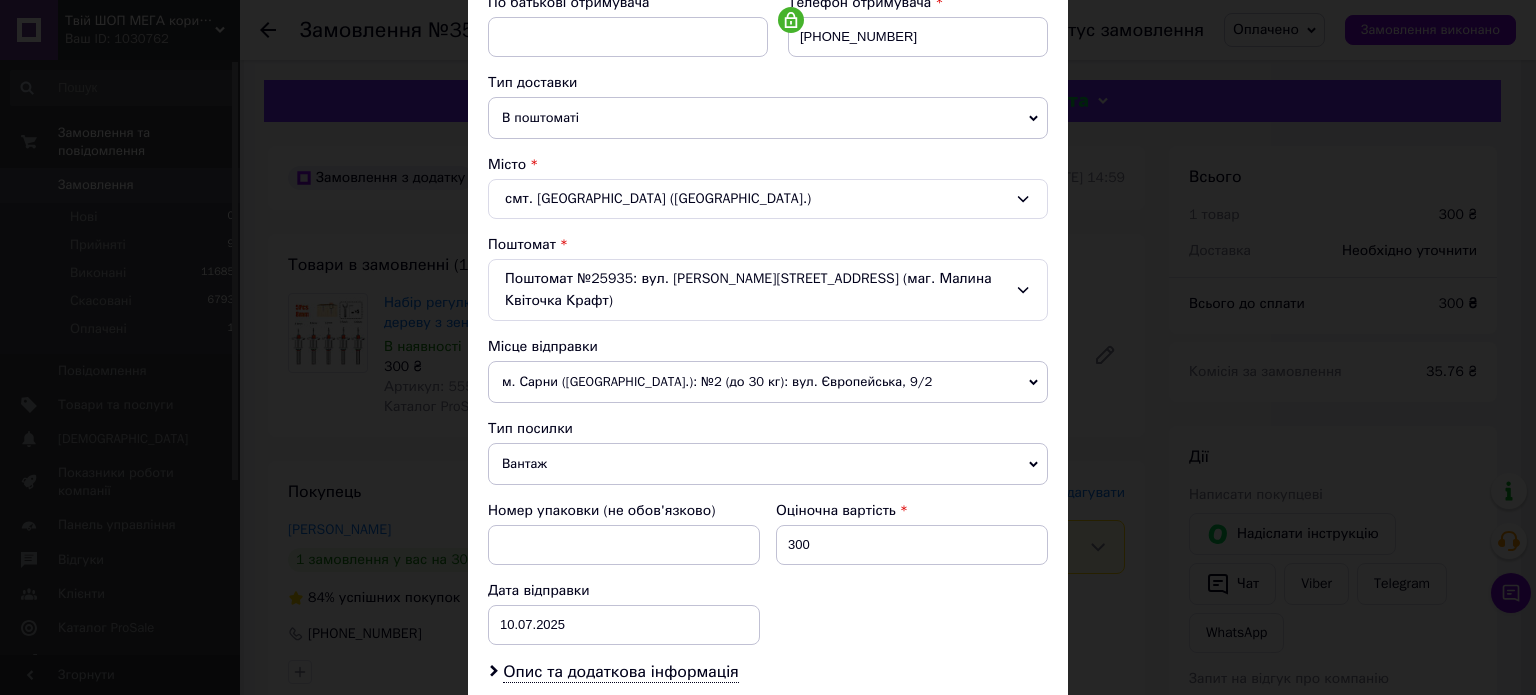 click on "м. Сарни ([GEOGRAPHIC_DATA].): №2 (до 30 кг): вул. Європейська, 9/2" at bounding box center (768, 382) 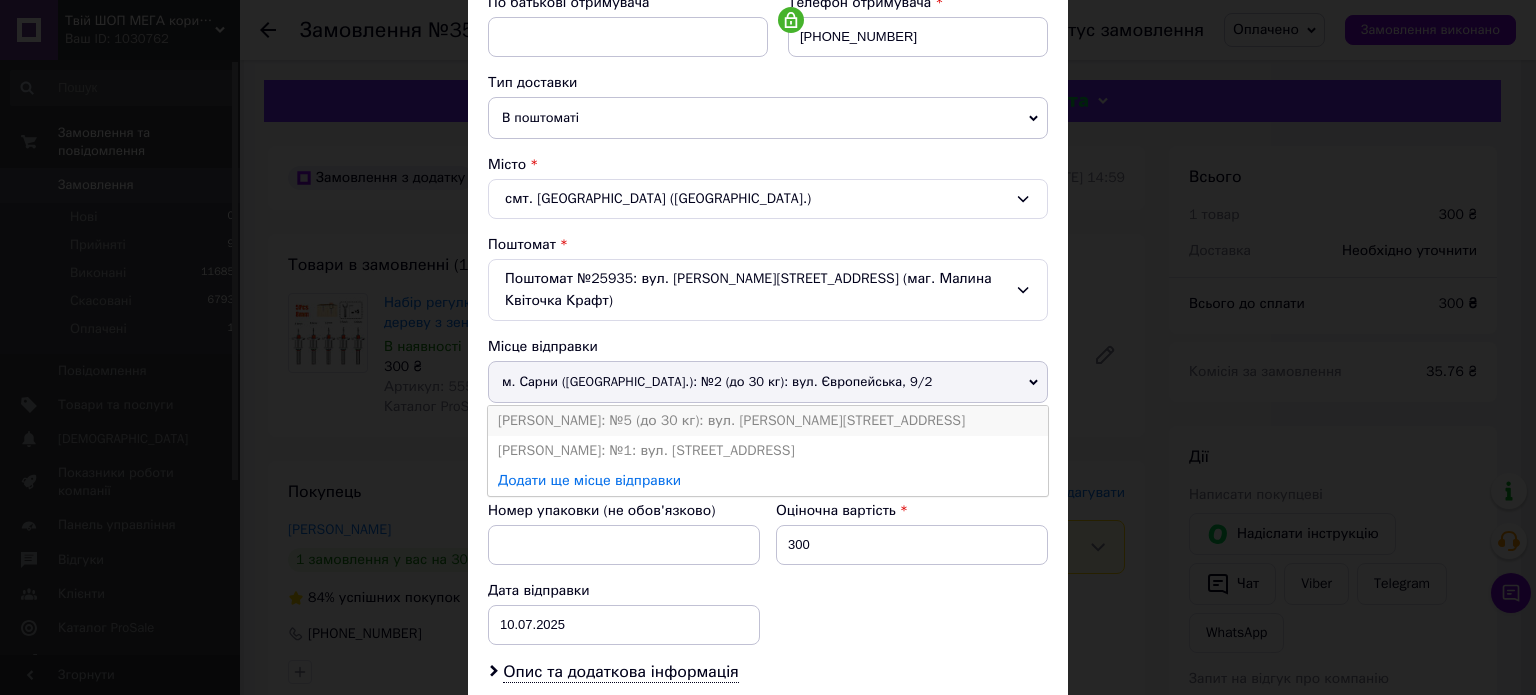 click on "[PERSON_NAME]: №5 (до 30 кг): вул. [PERSON_NAME][STREET_ADDRESS]" at bounding box center (768, 421) 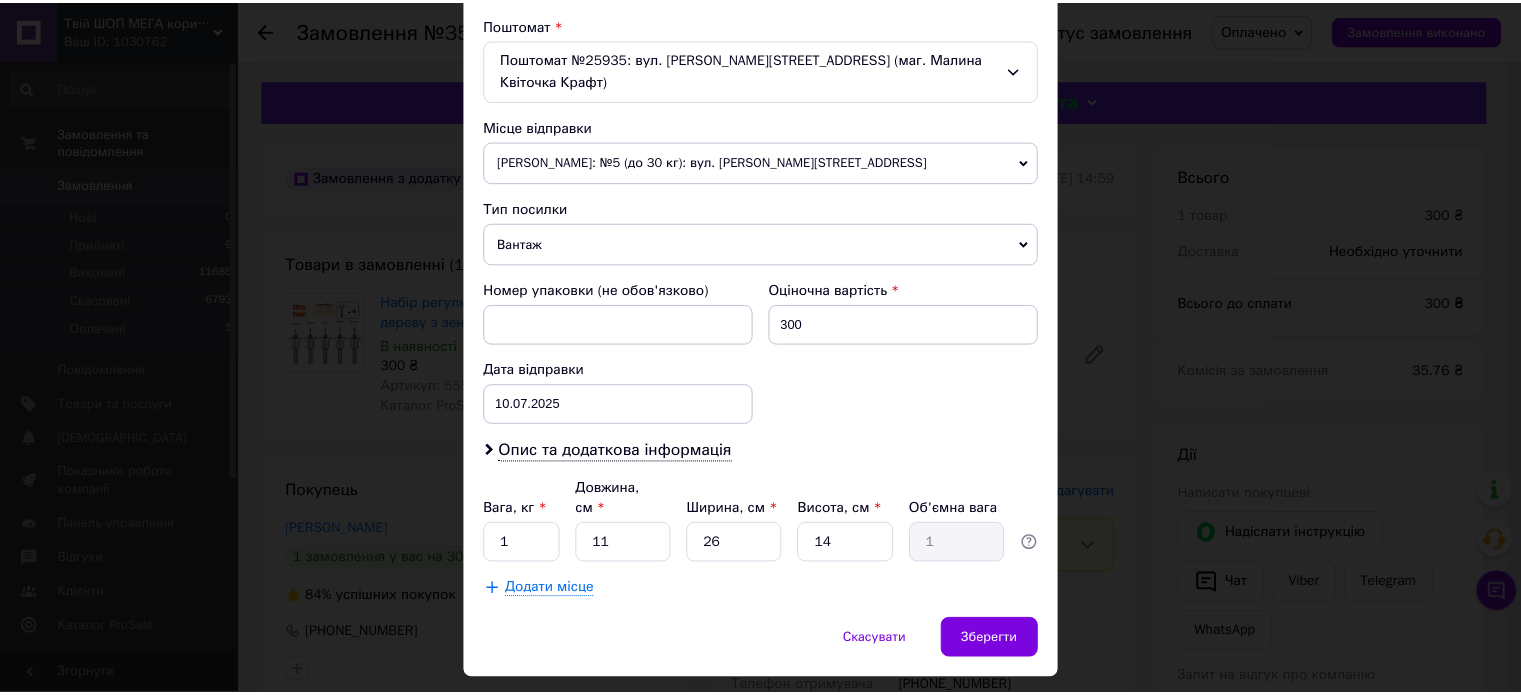 scroll, scrollTop: 627, scrollLeft: 0, axis: vertical 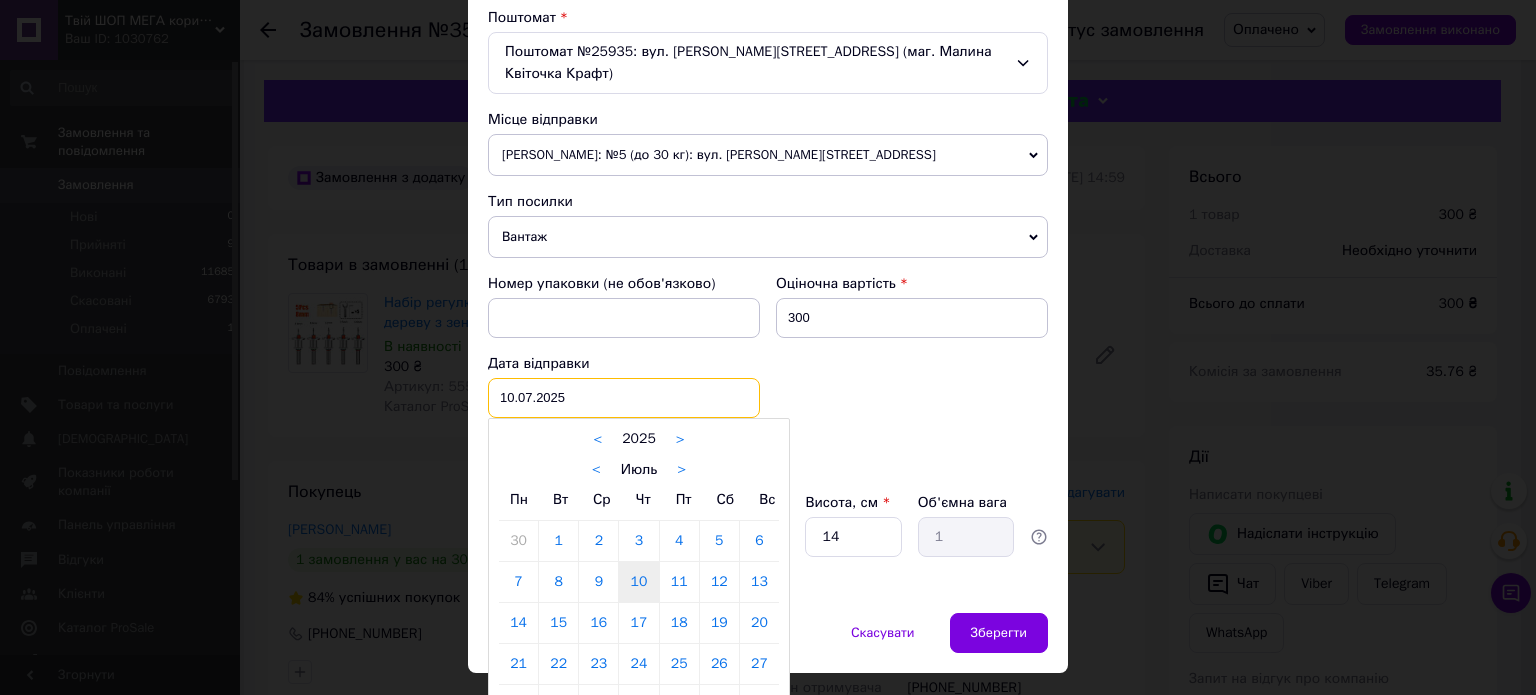 click on "[DATE] < 2025 > < Июль > Пн Вт Ср Чт Пт Сб Вс 30 1 2 3 4 5 6 7 8 9 10 11 12 13 14 15 16 17 18 19 20 21 22 23 24 25 26 27 28 29 30 31 1 2 3 4 5 6 7 8 9 10" at bounding box center [624, 398] 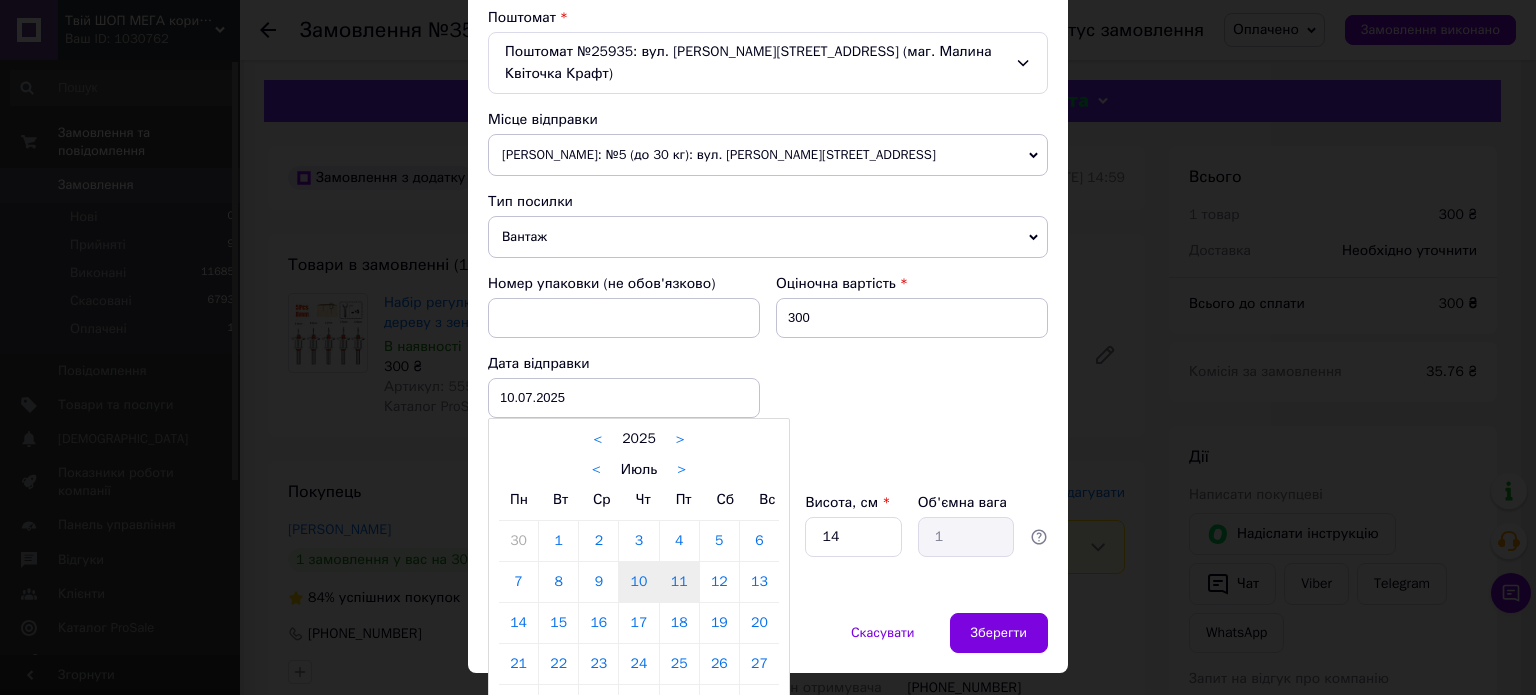 click on "11" at bounding box center (679, 582) 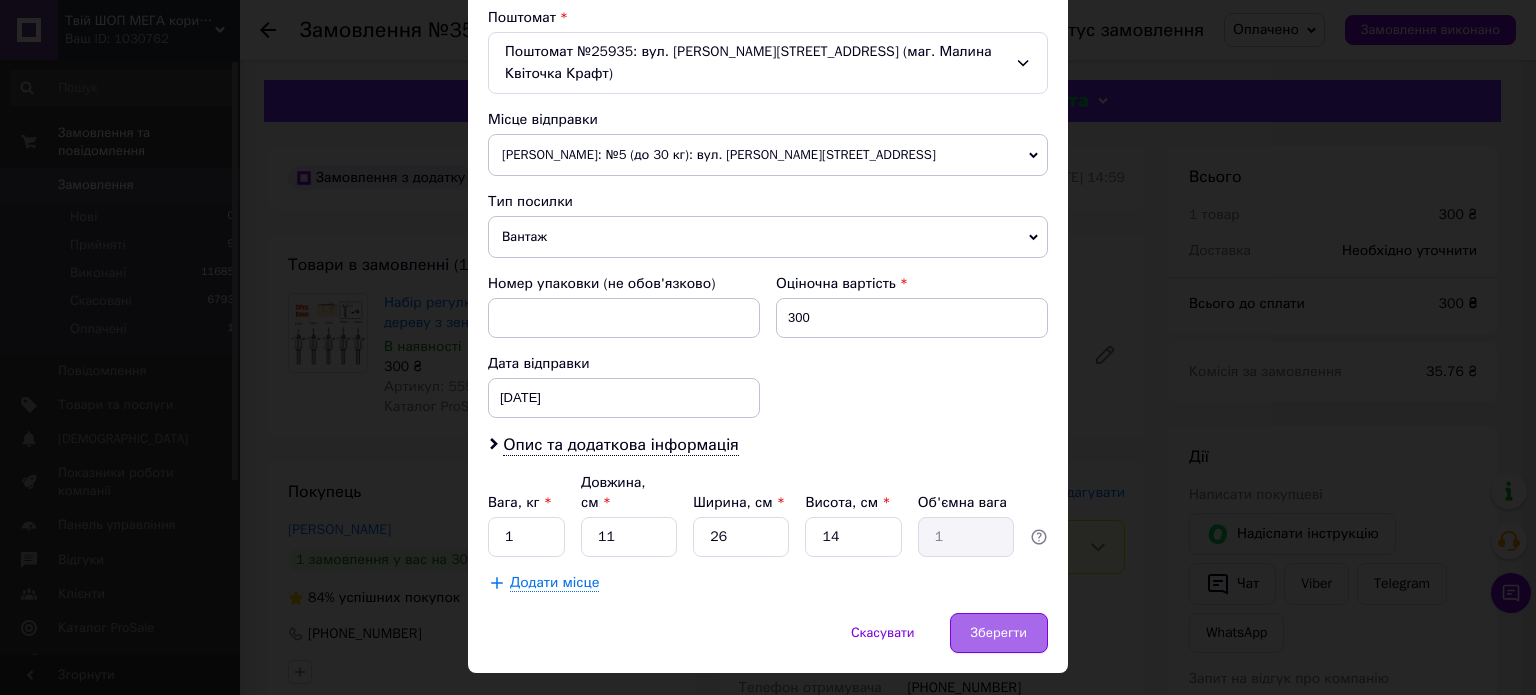 click on "Зберегти" at bounding box center (999, 633) 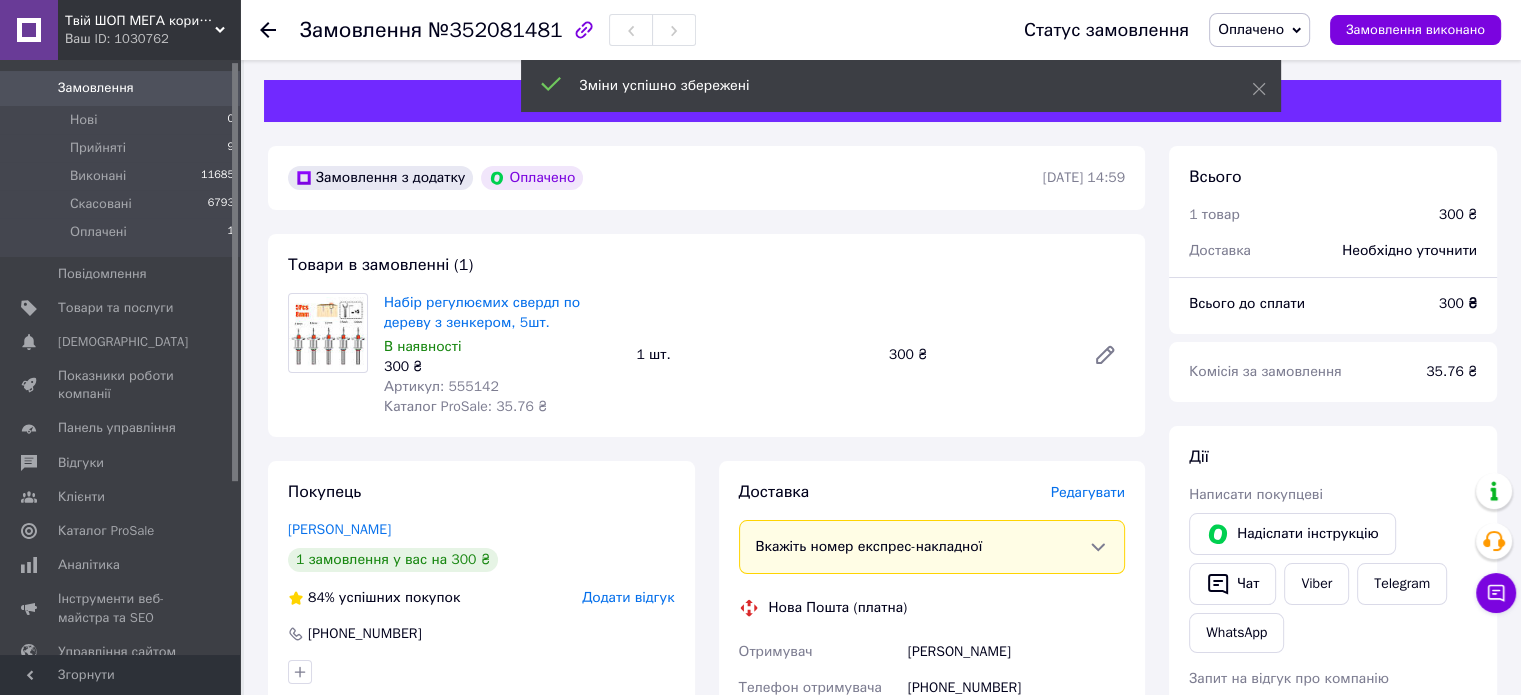 scroll, scrollTop: 247, scrollLeft: 0, axis: vertical 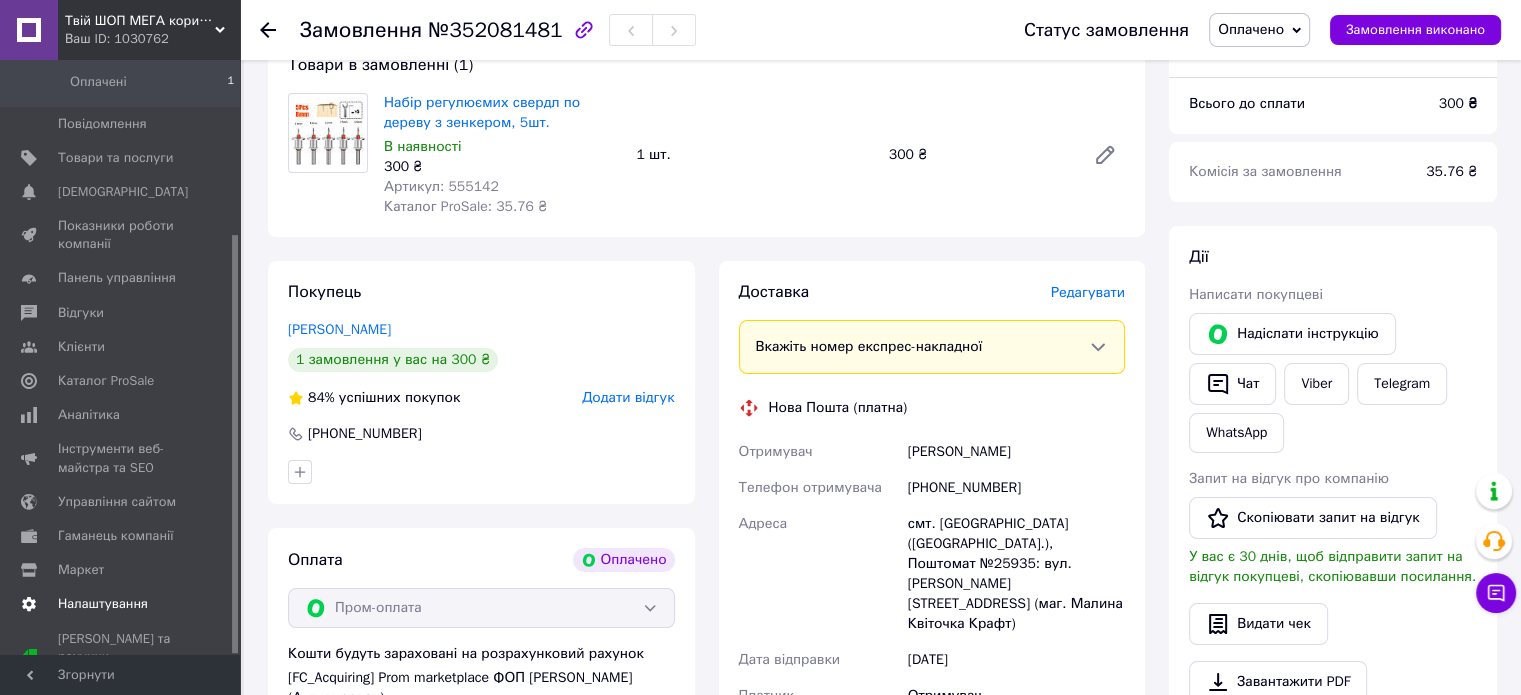 click on "Налаштування" at bounding box center [103, 604] 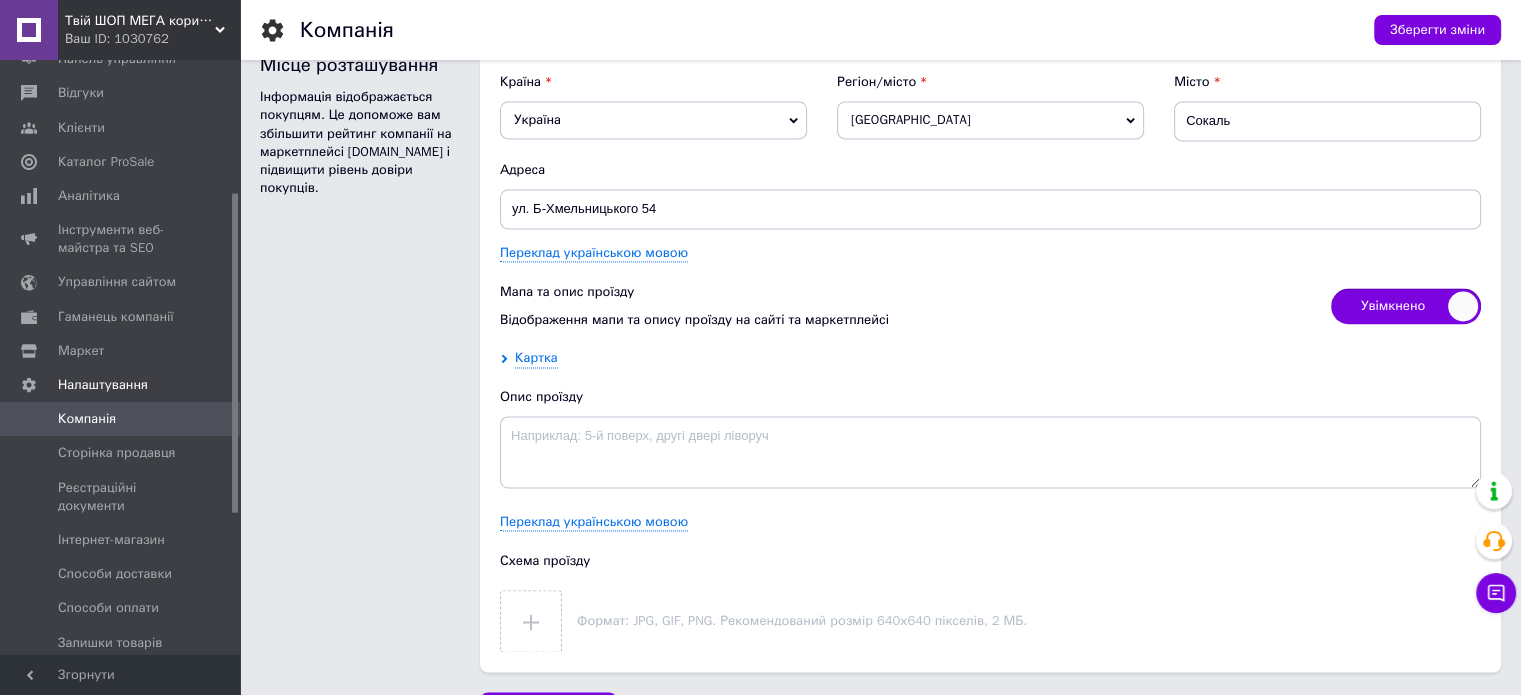 scroll, scrollTop: 3044, scrollLeft: 0, axis: vertical 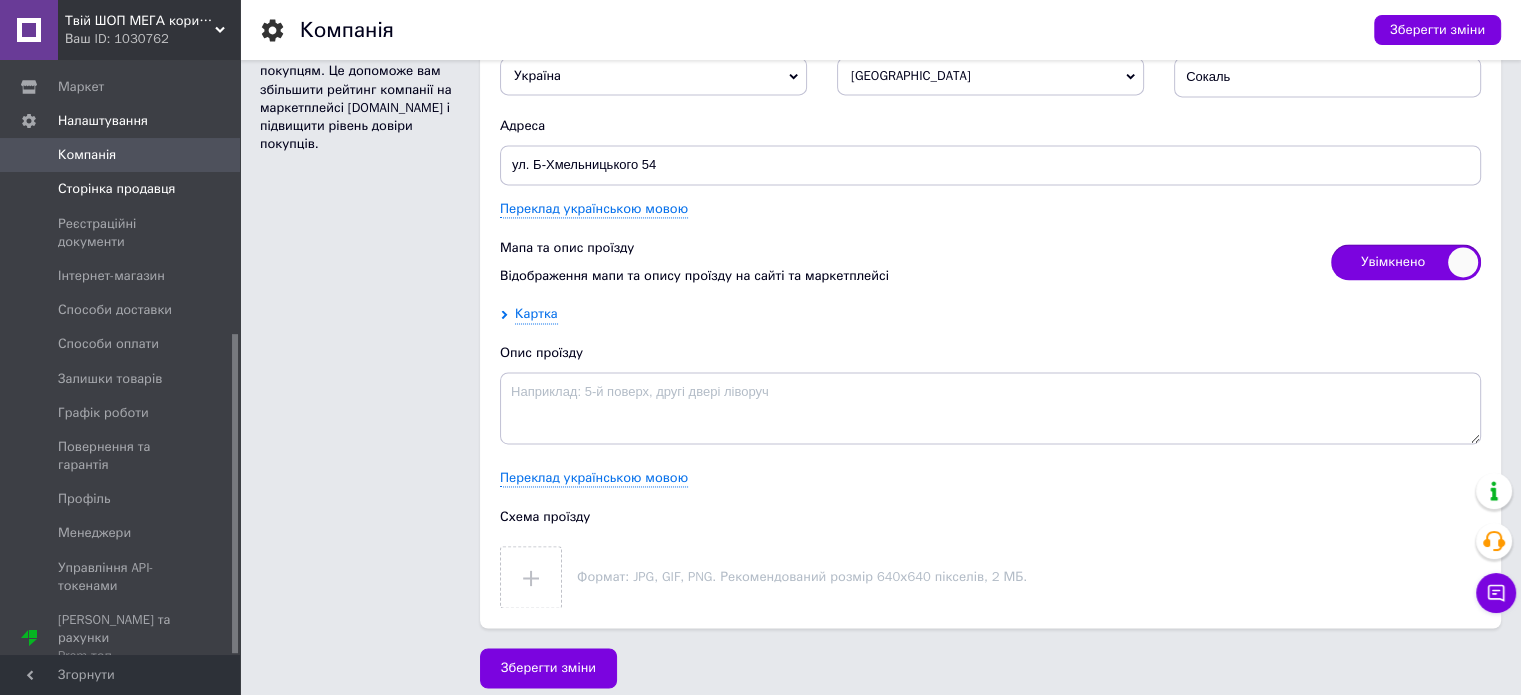 click on "Сторінка продавця" at bounding box center [116, 189] 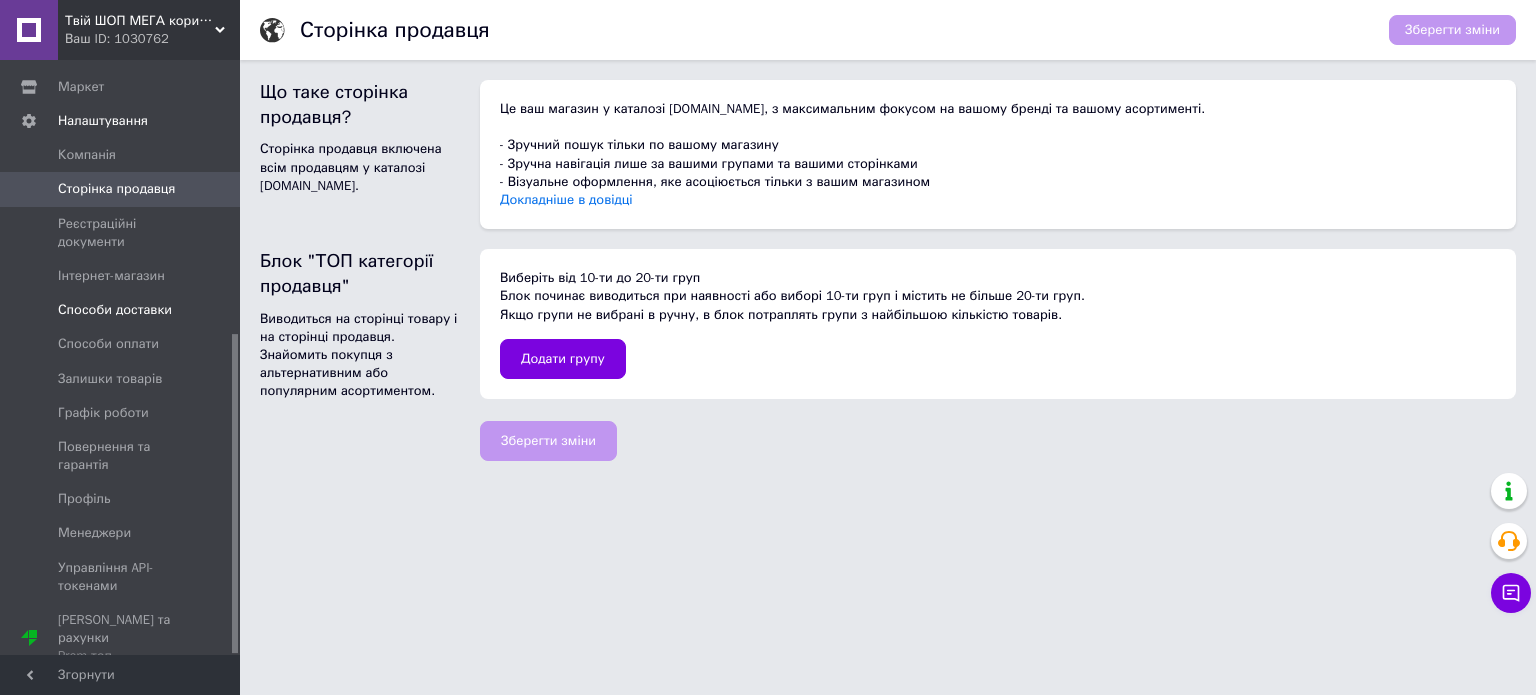 click on "Способи доставки" at bounding box center [115, 310] 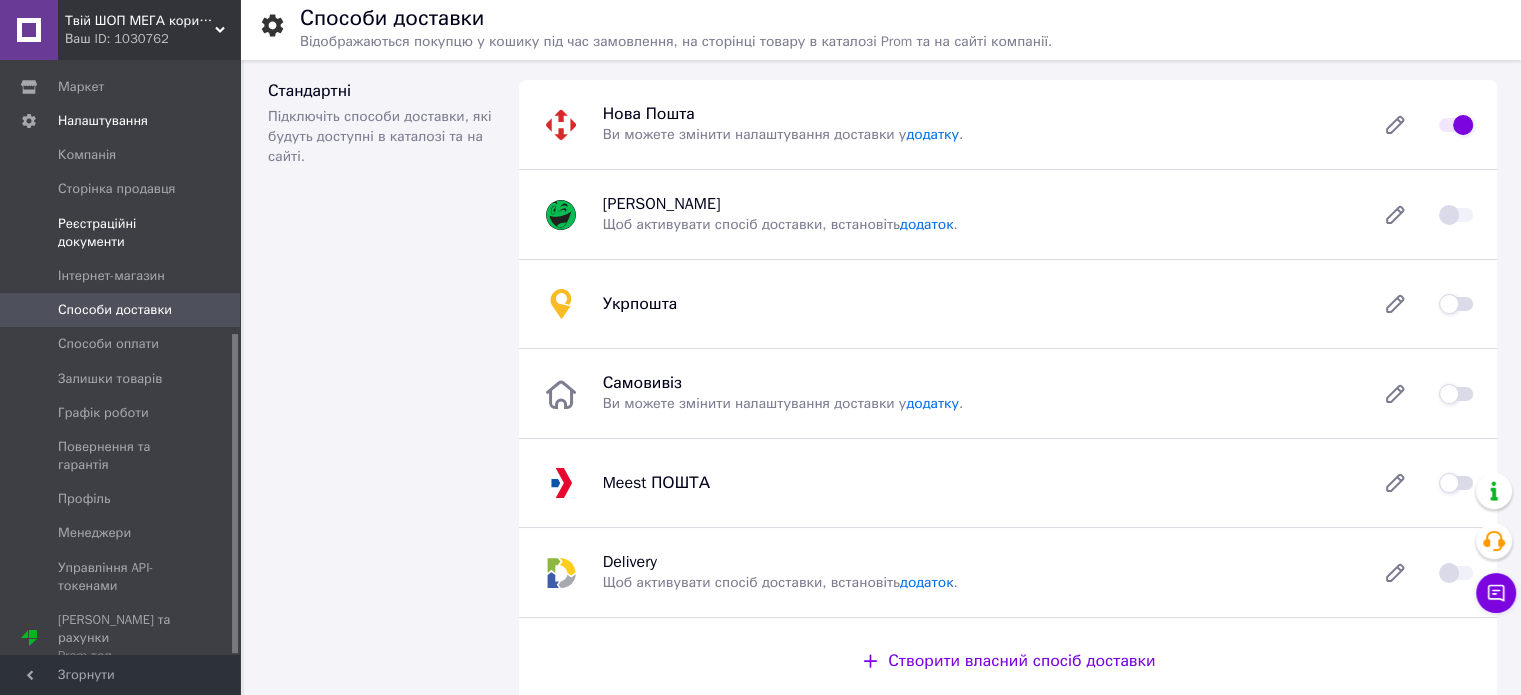 click on "Реєстраційні документи" at bounding box center [121, 233] 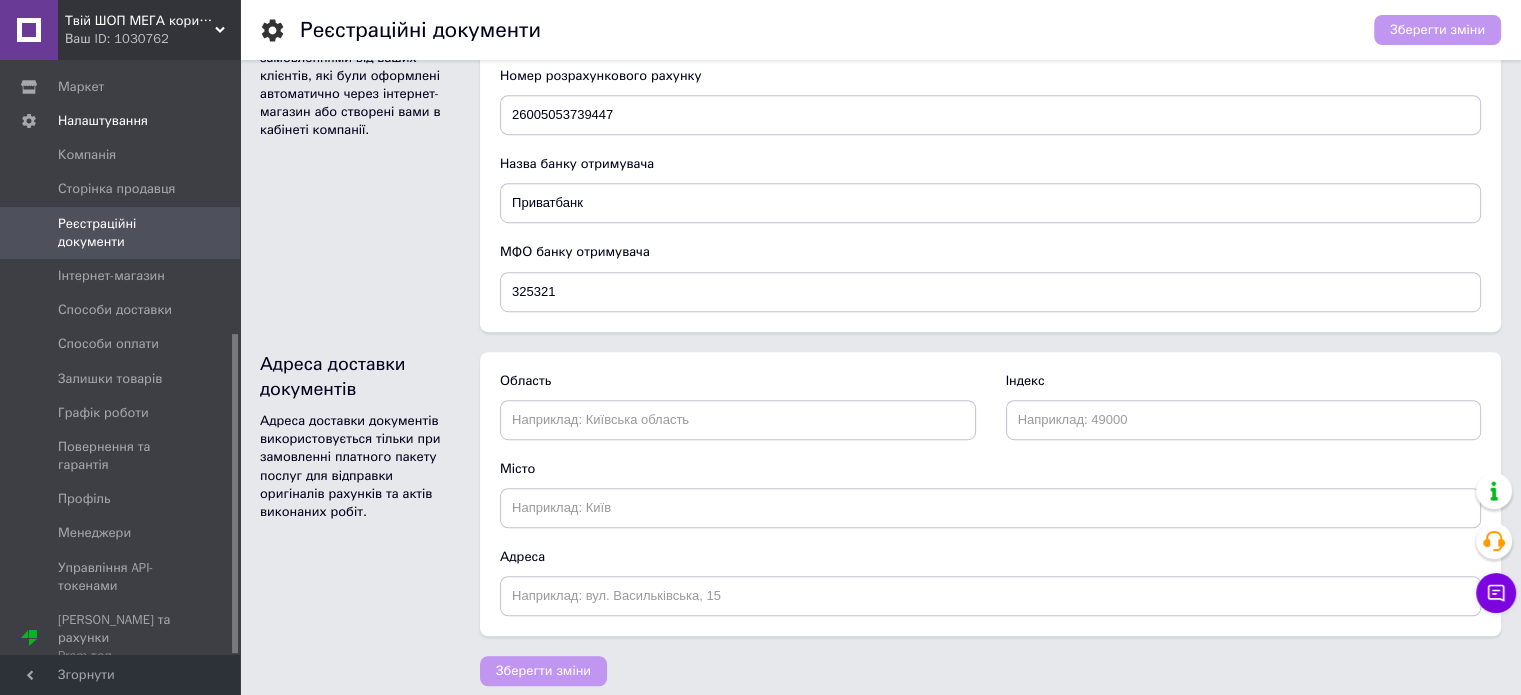 scroll, scrollTop: 1163, scrollLeft: 0, axis: vertical 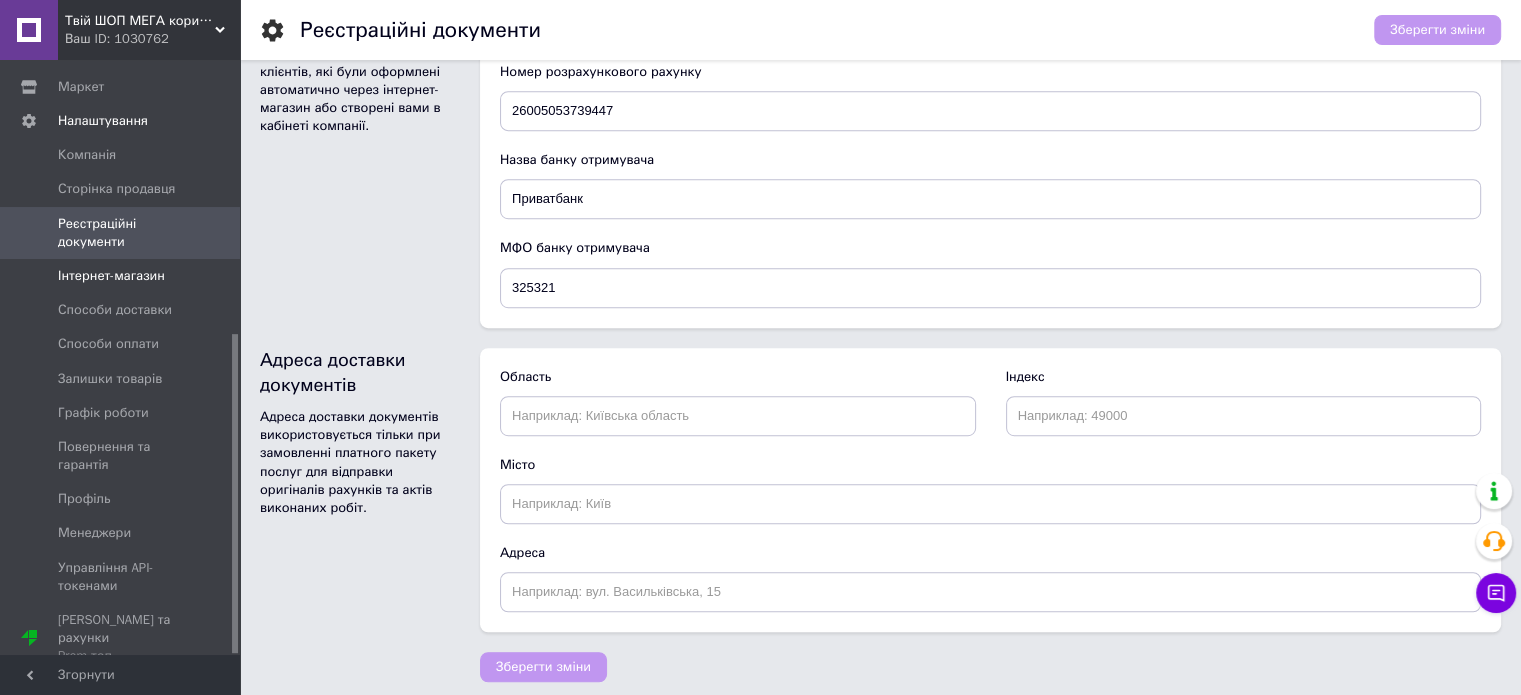 click on "Інтернет-магазин" at bounding box center (111, 276) 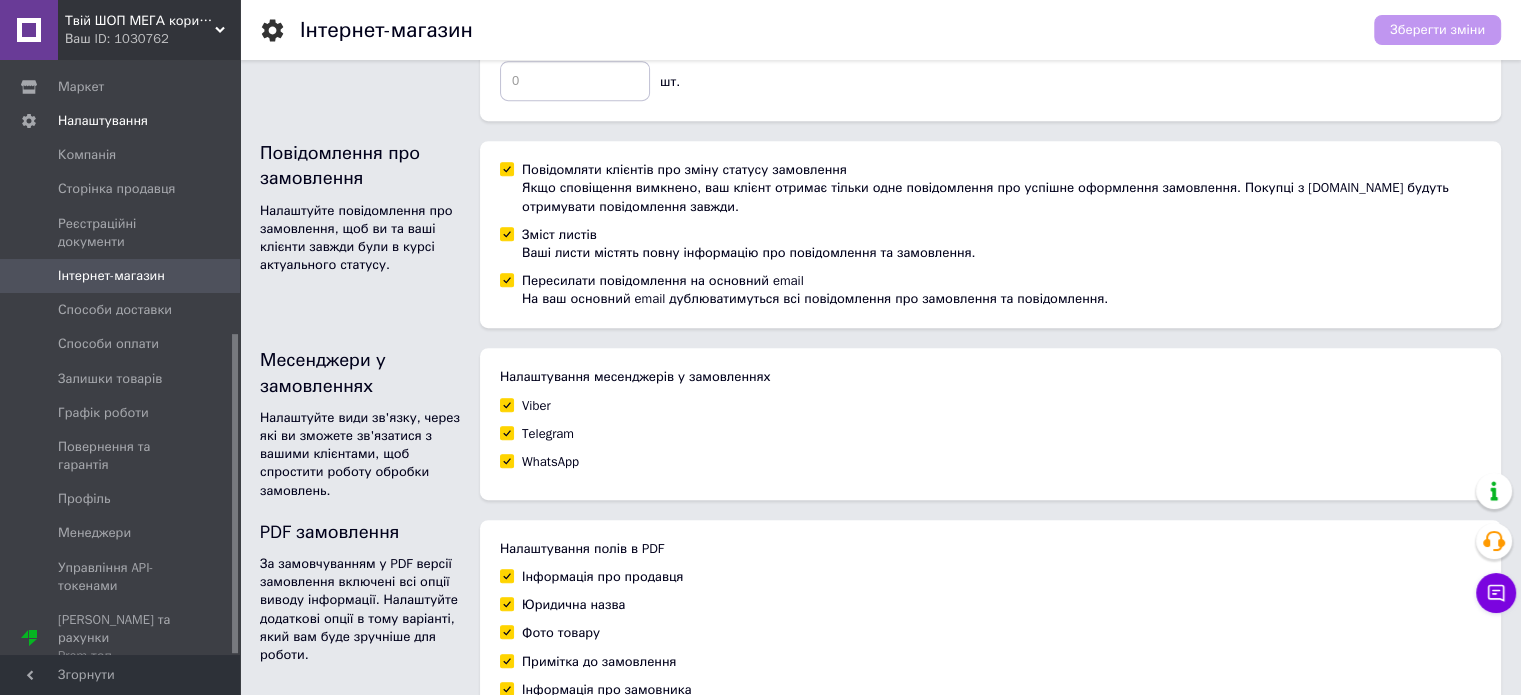 scroll, scrollTop: 1197, scrollLeft: 0, axis: vertical 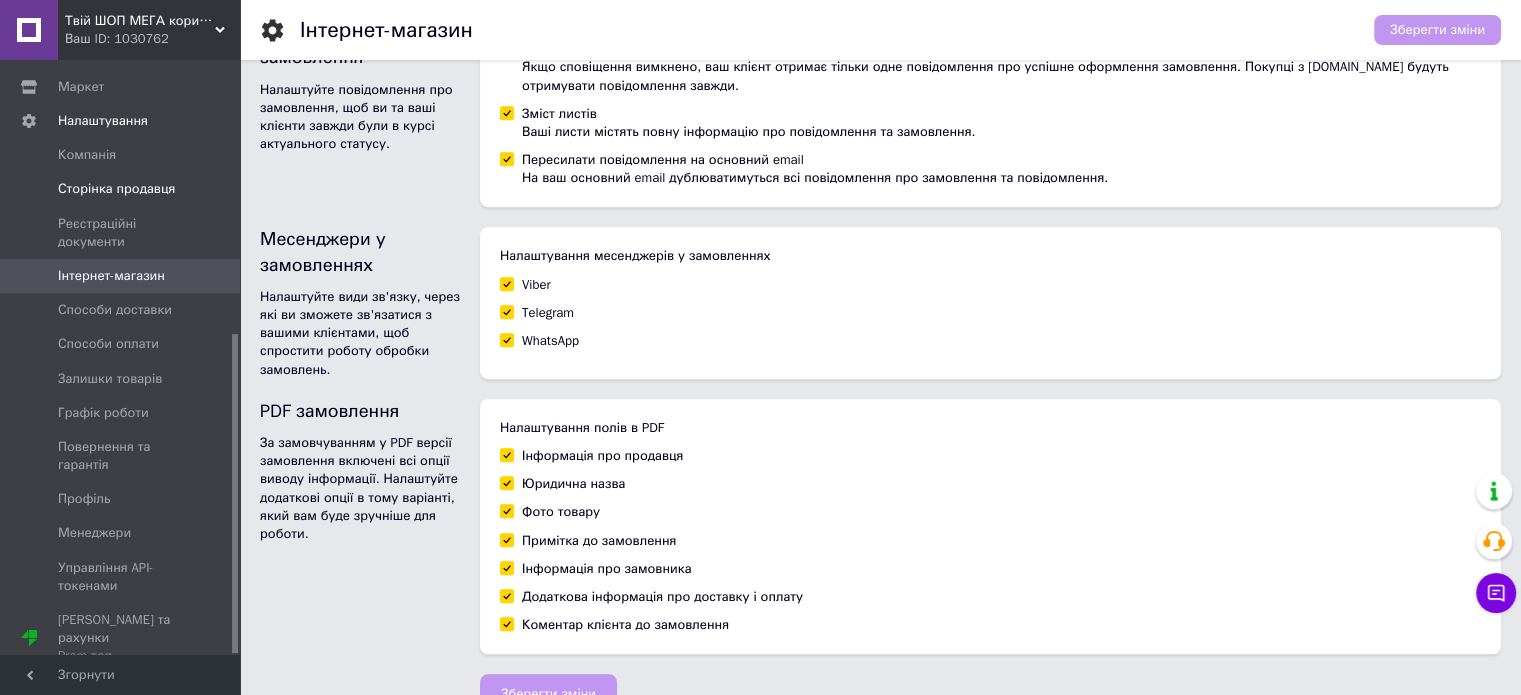 click on "Сторінка продавця" at bounding box center (116, 189) 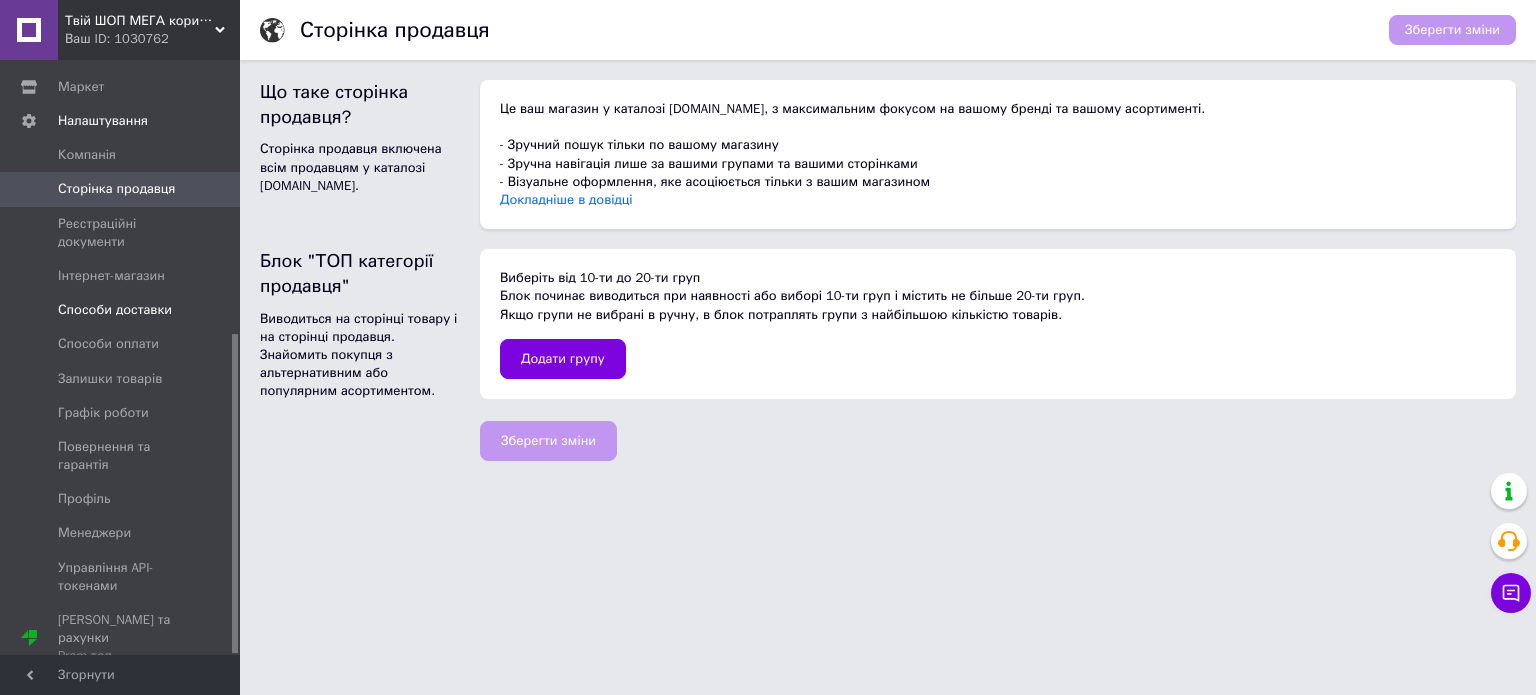 click on "Способи доставки" at bounding box center (123, 310) 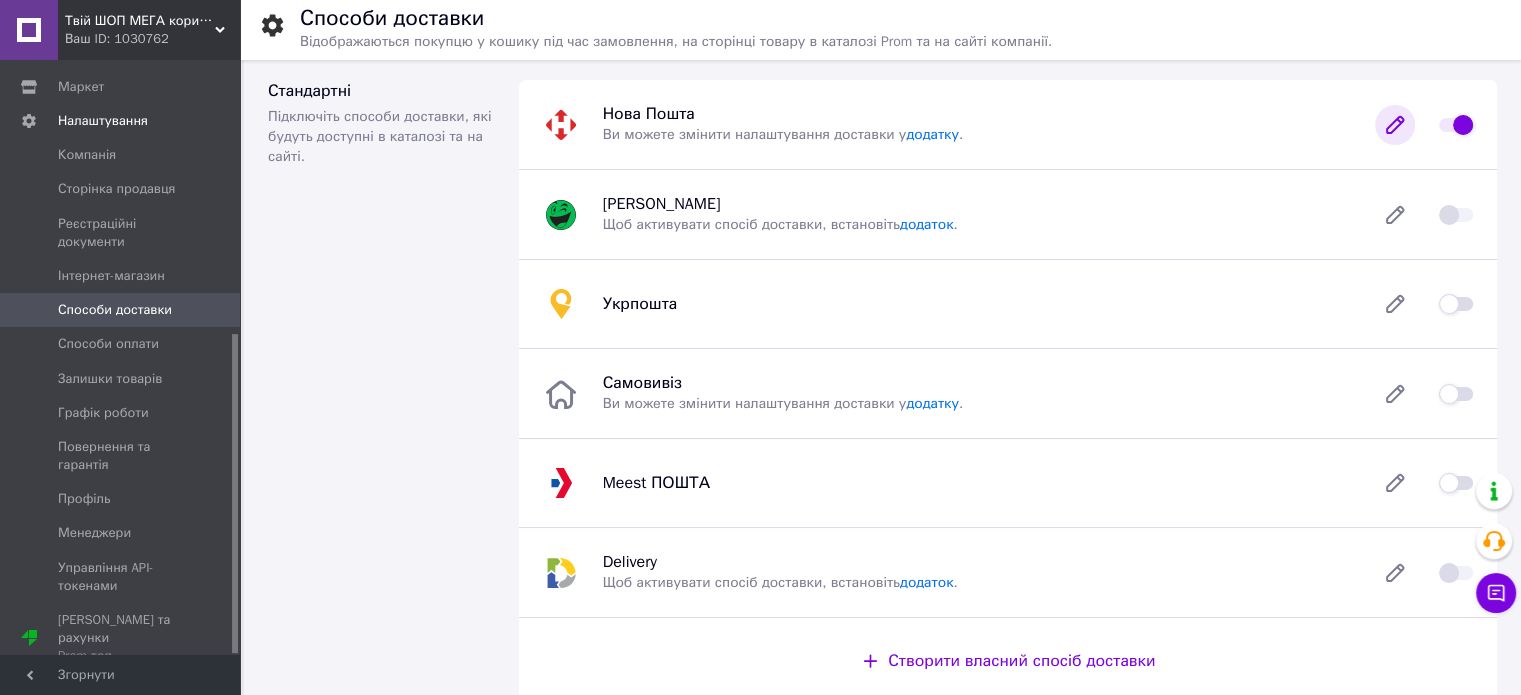 click 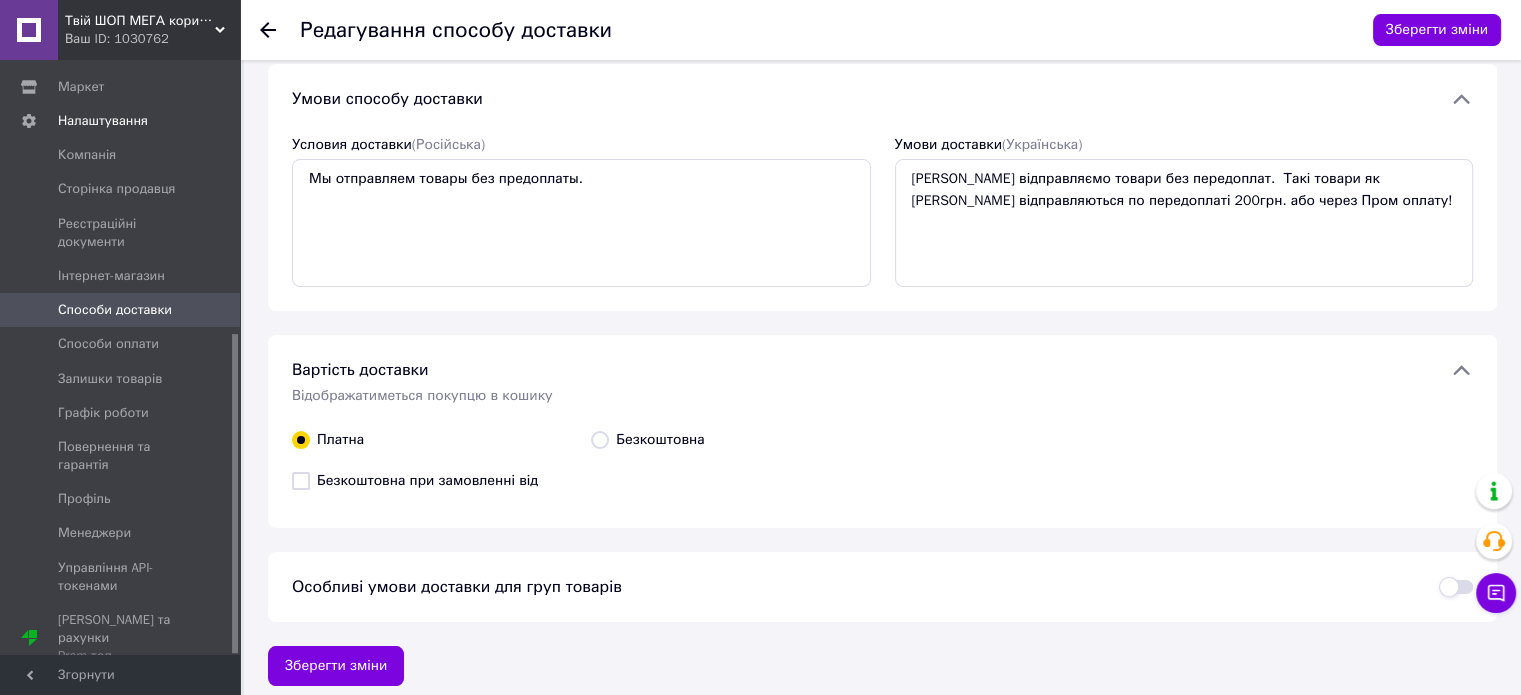 scroll, scrollTop: 145, scrollLeft: 0, axis: vertical 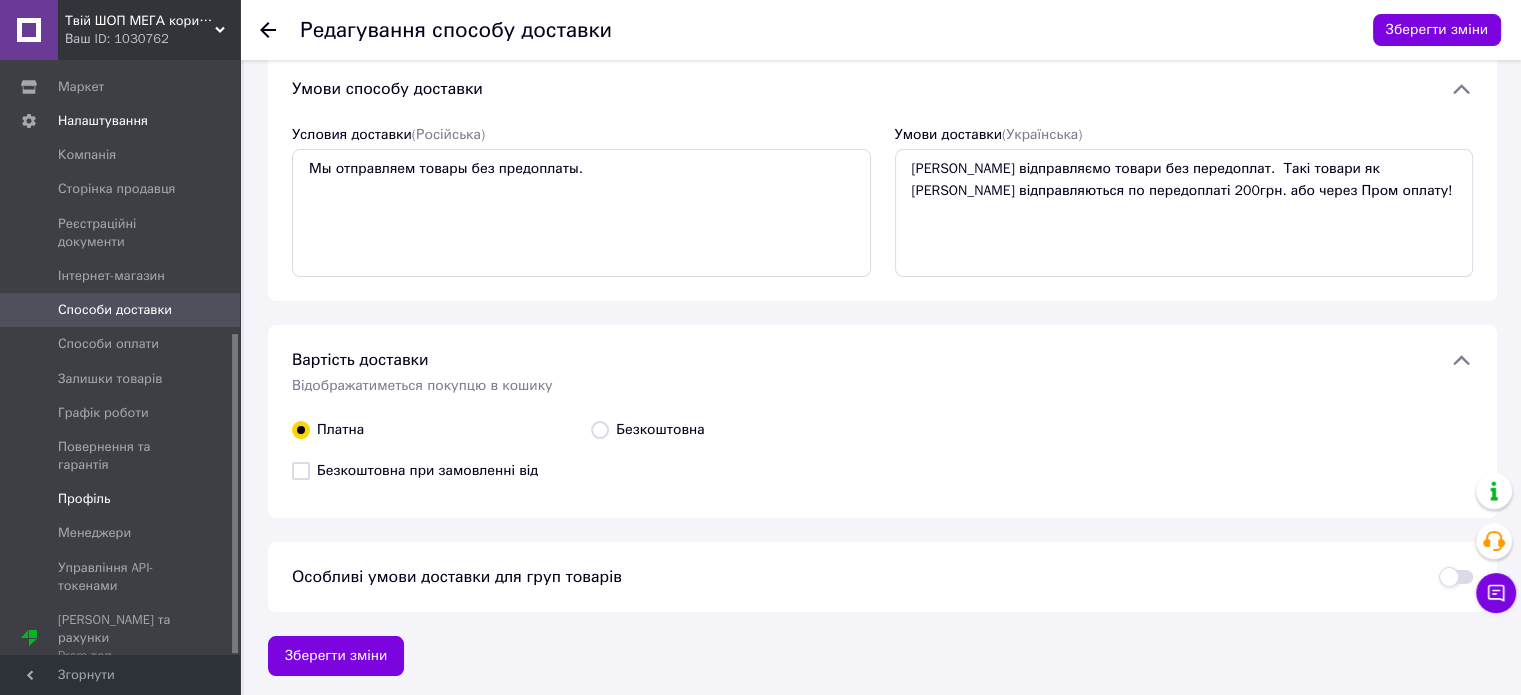 click on "Профіль" at bounding box center [121, 499] 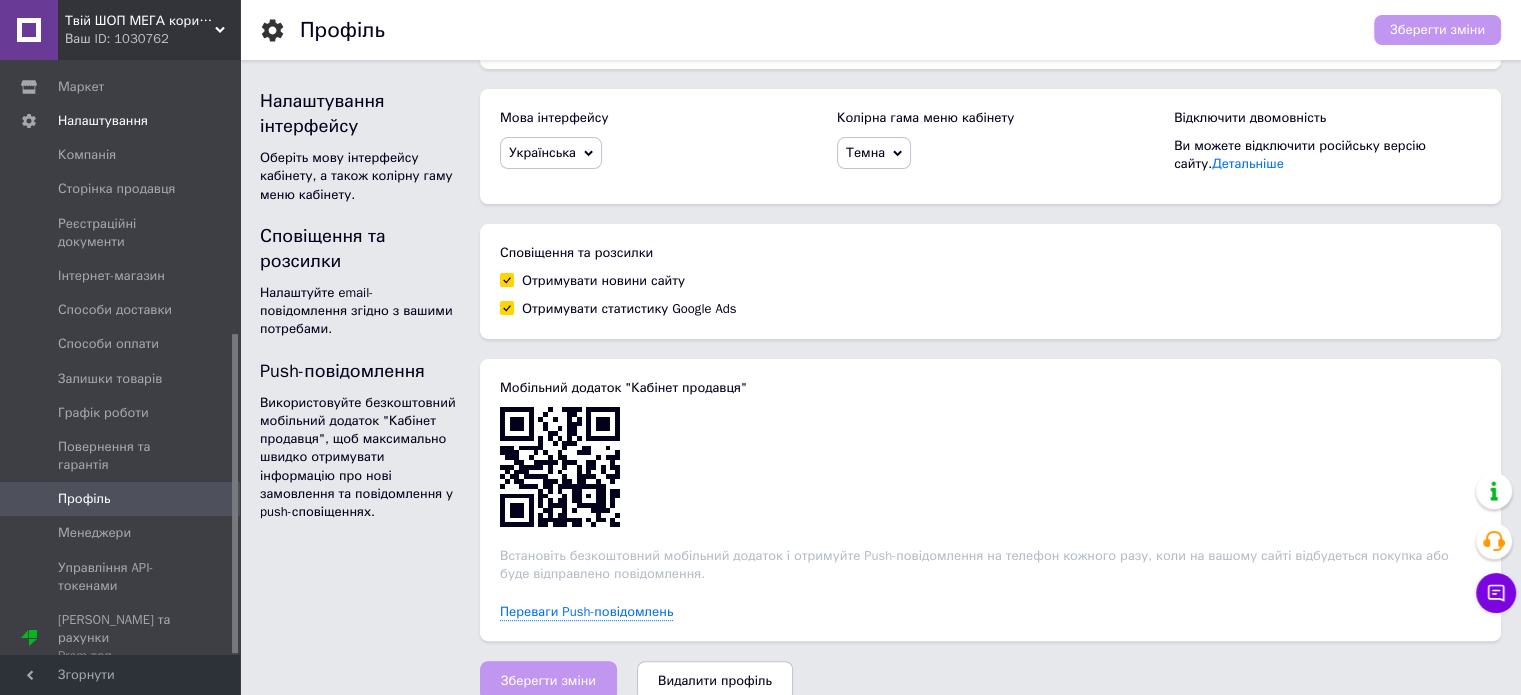 scroll, scrollTop: 393, scrollLeft: 0, axis: vertical 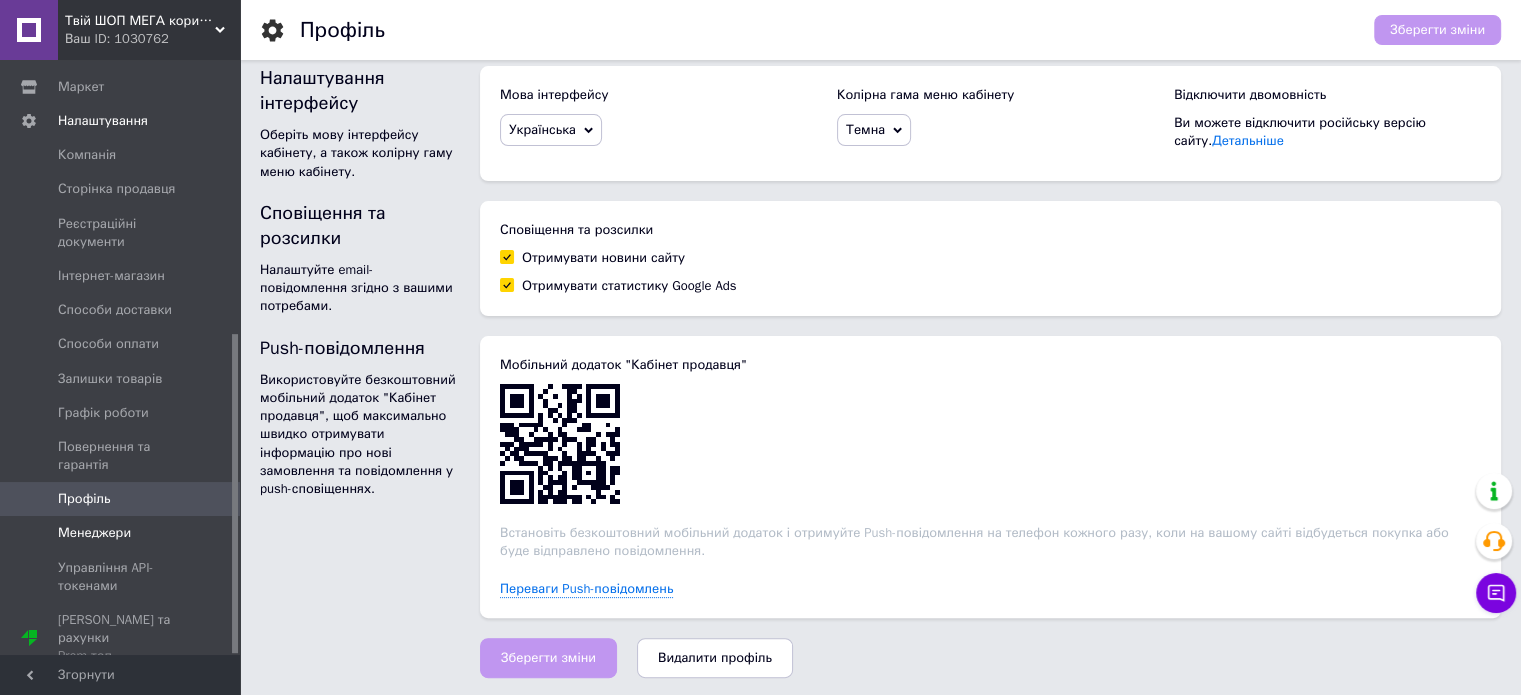 click on "Менеджери" at bounding box center (123, 533) 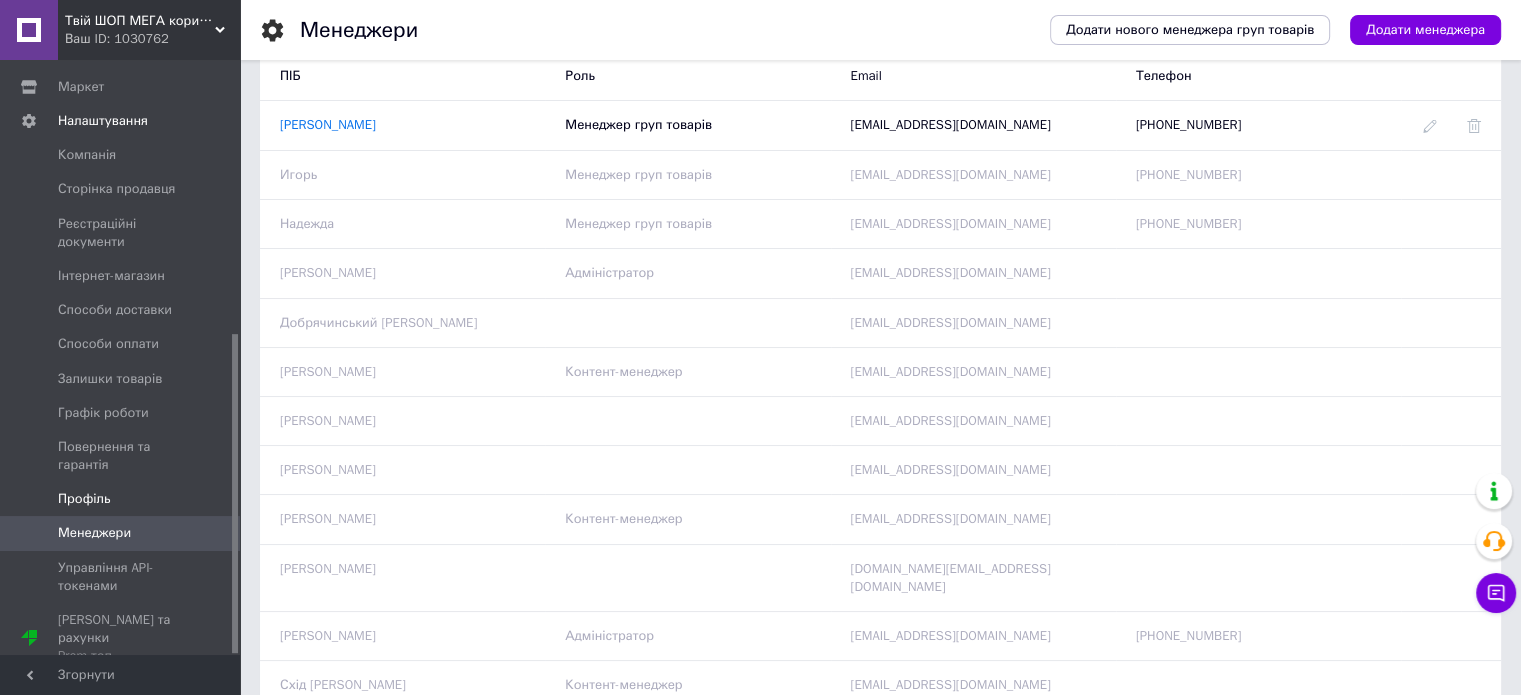 scroll, scrollTop: 43, scrollLeft: 0, axis: vertical 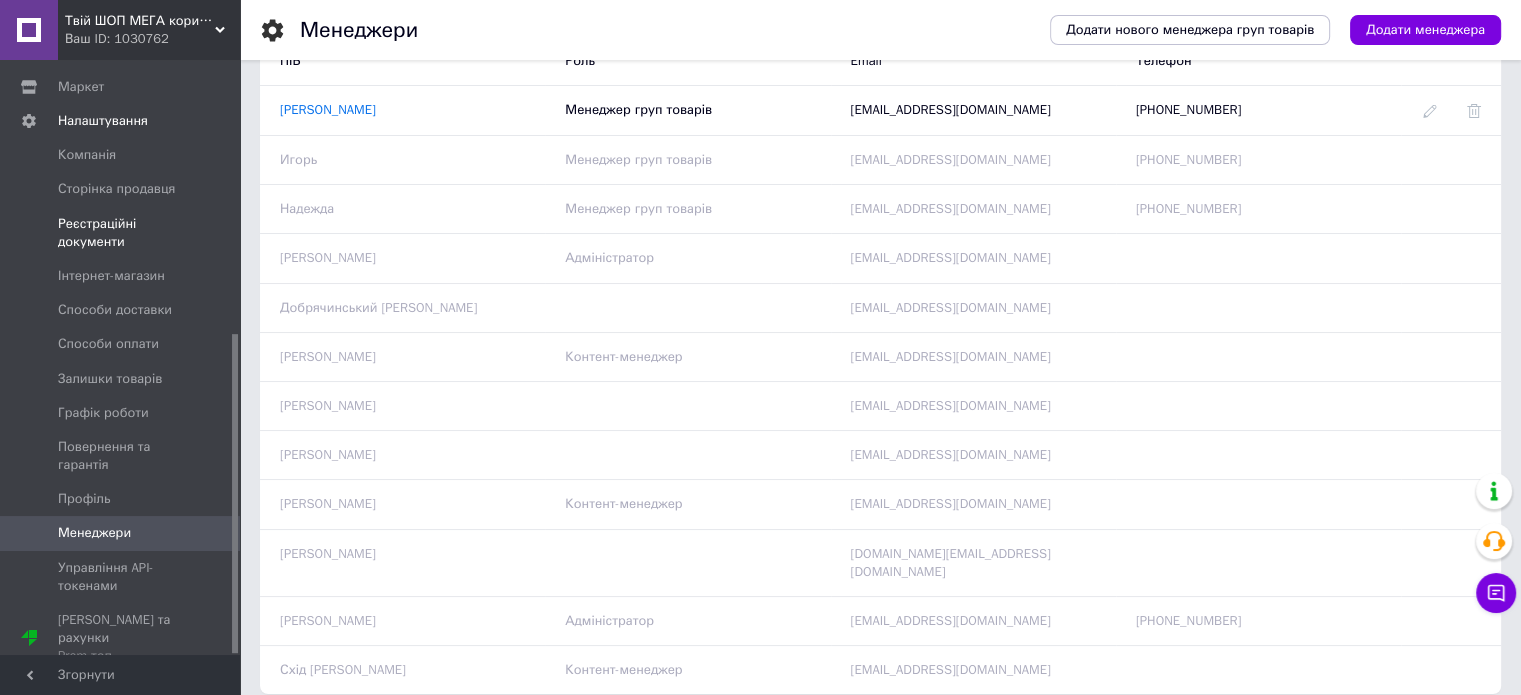 click on "Реєстраційні документи" at bounding box center [121, 233] 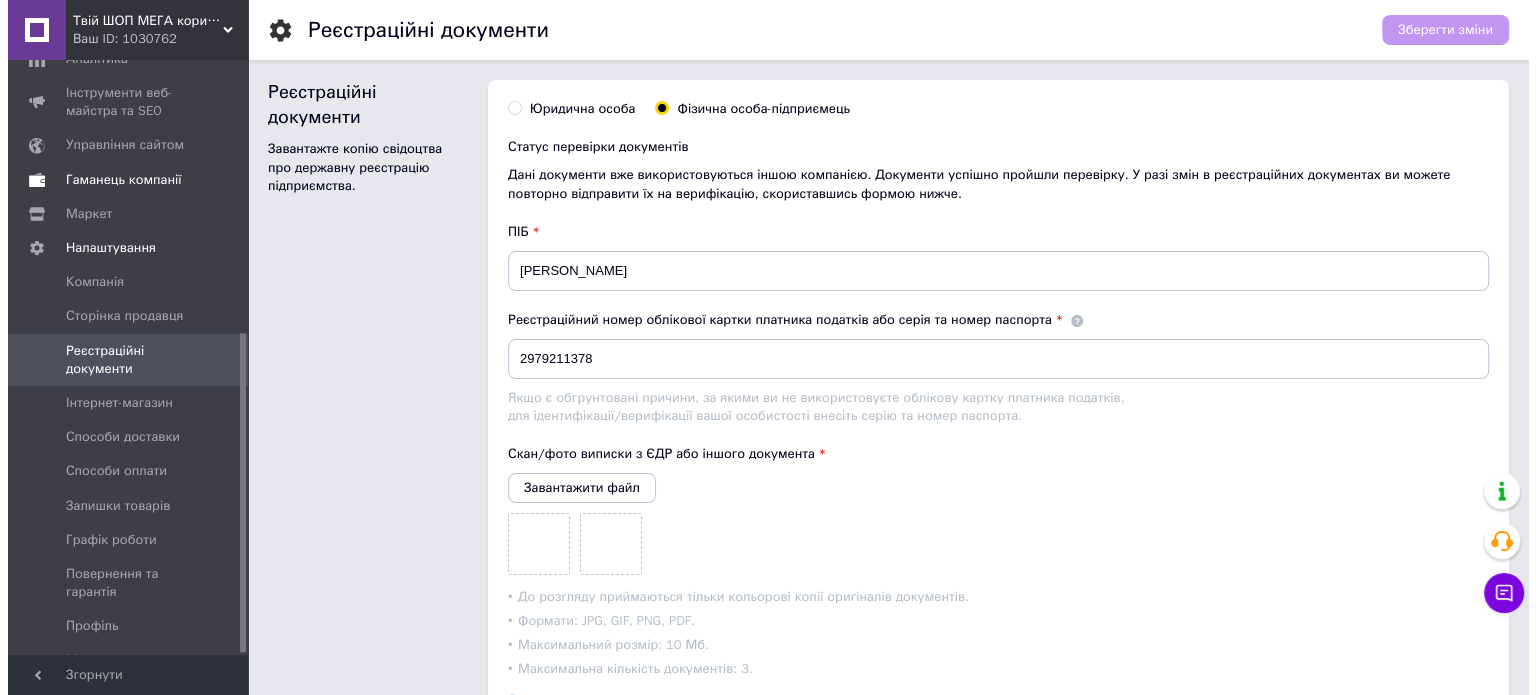 scroll, scrollTop: 211, scrollLeft: 0, axis: vertical 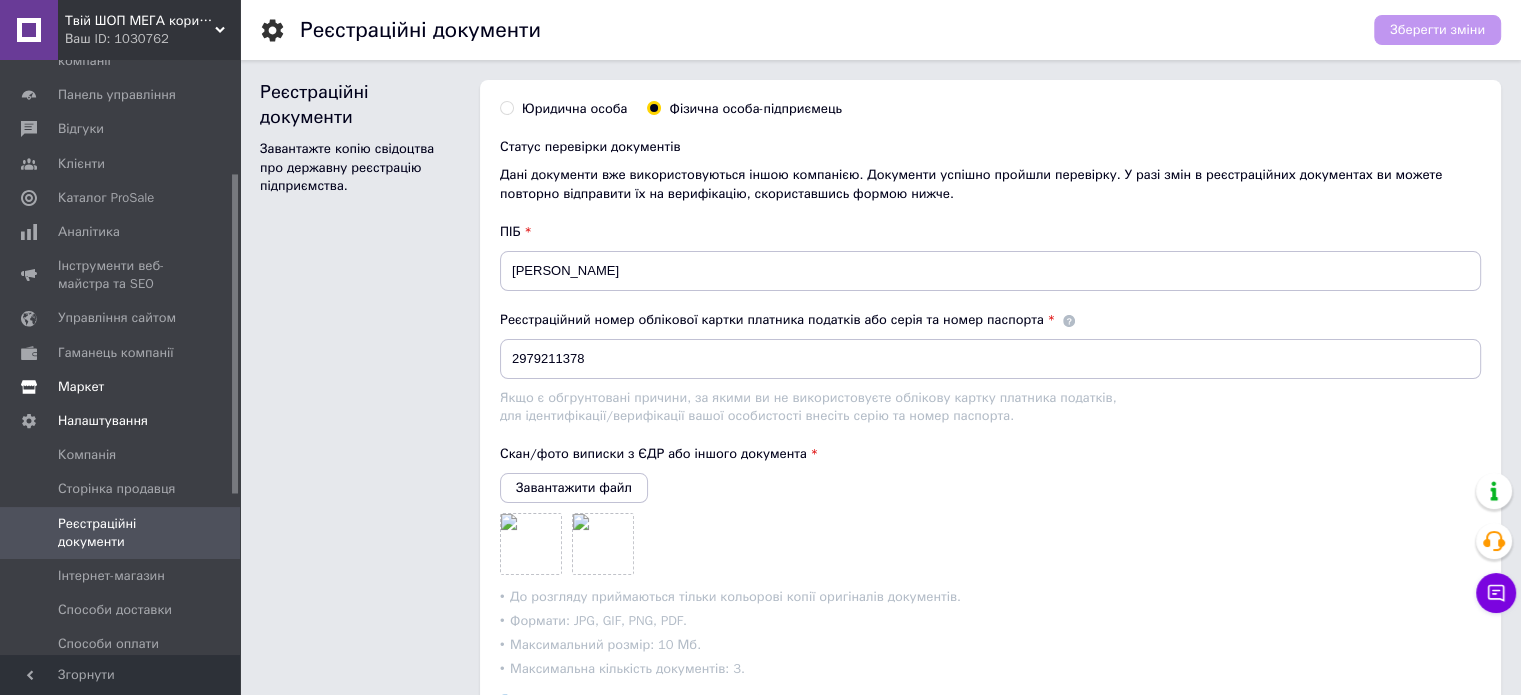 click on "Маркет" at bounding box center (81, 387) 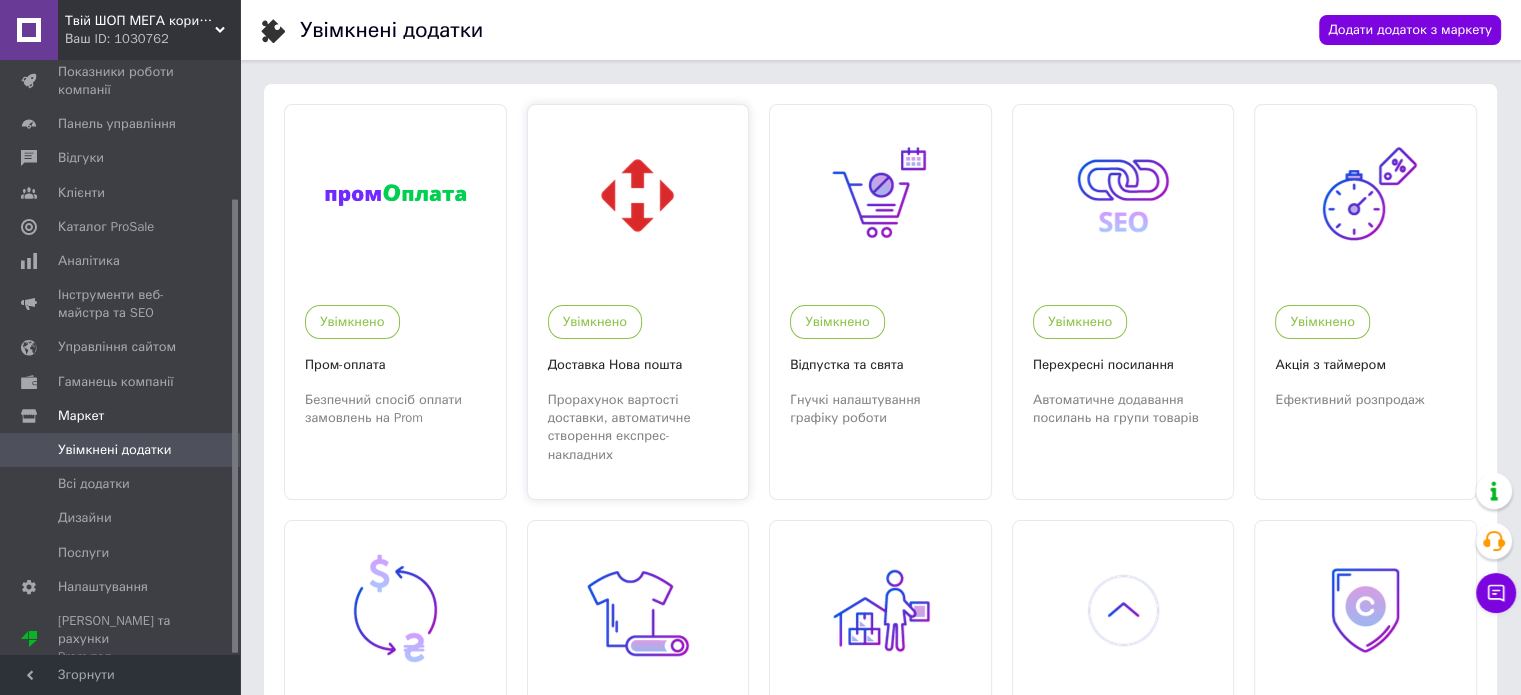 click on "Увімкнено Доставка Нова пошта Прорахунок вартості доставки, автоматичне створення експрес-накладних" at bounding box center (638, 374) 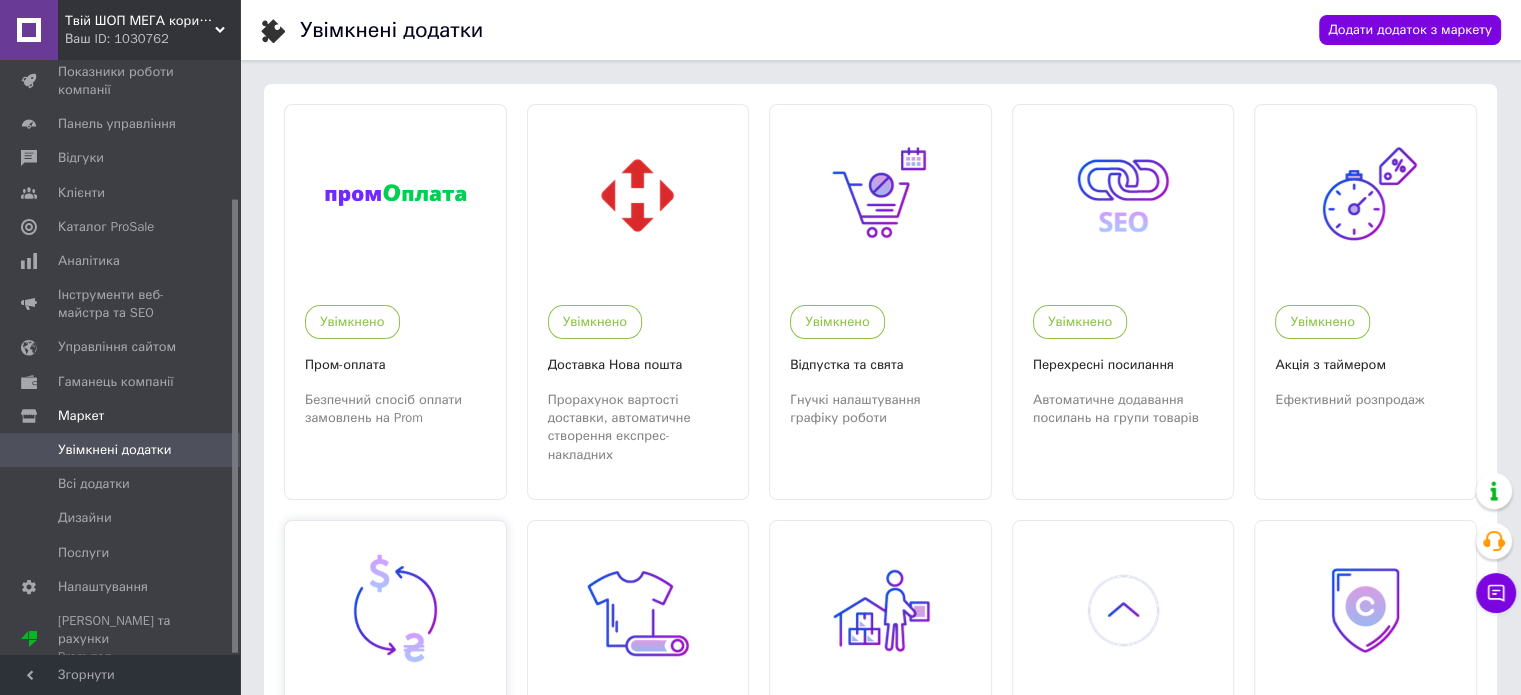 click at bounding box center (395, 610) 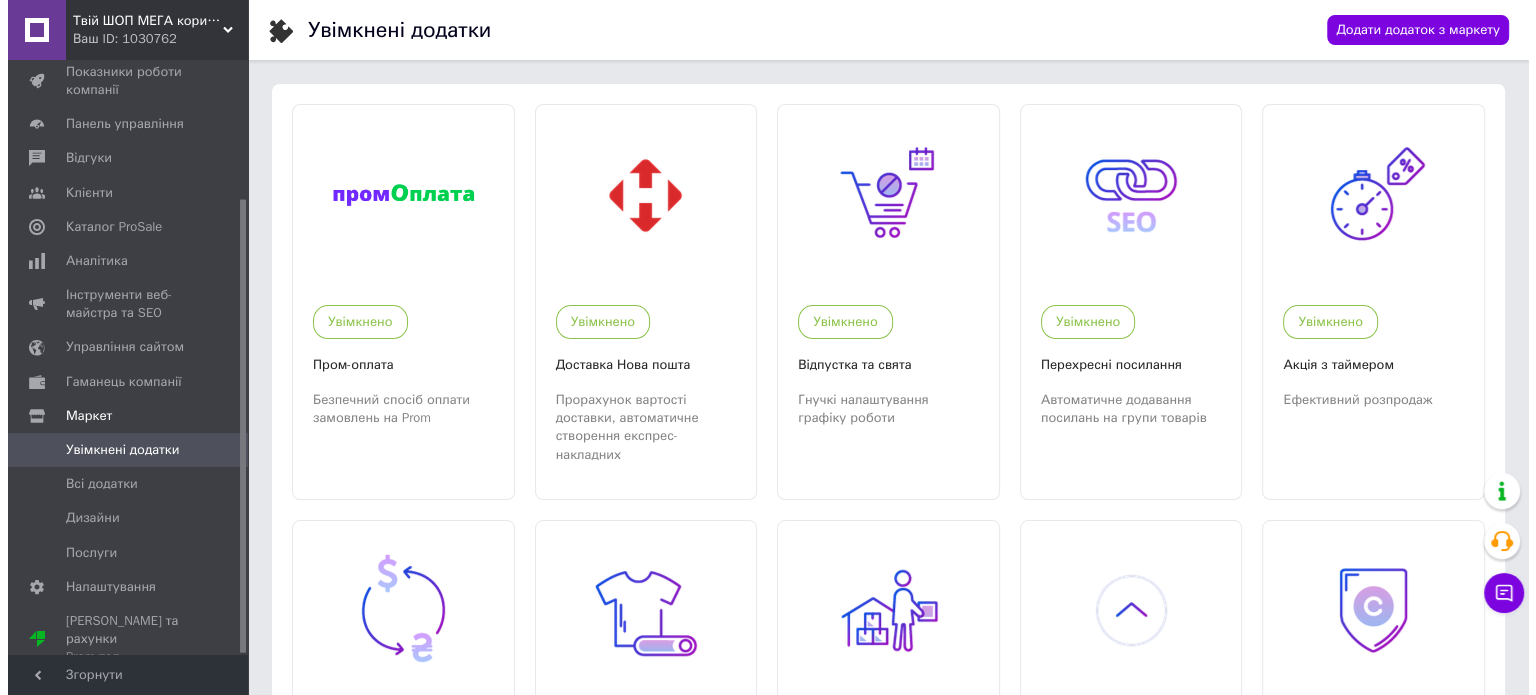scroll, scrollTop: 0, scrollLeft: 0, axis: both 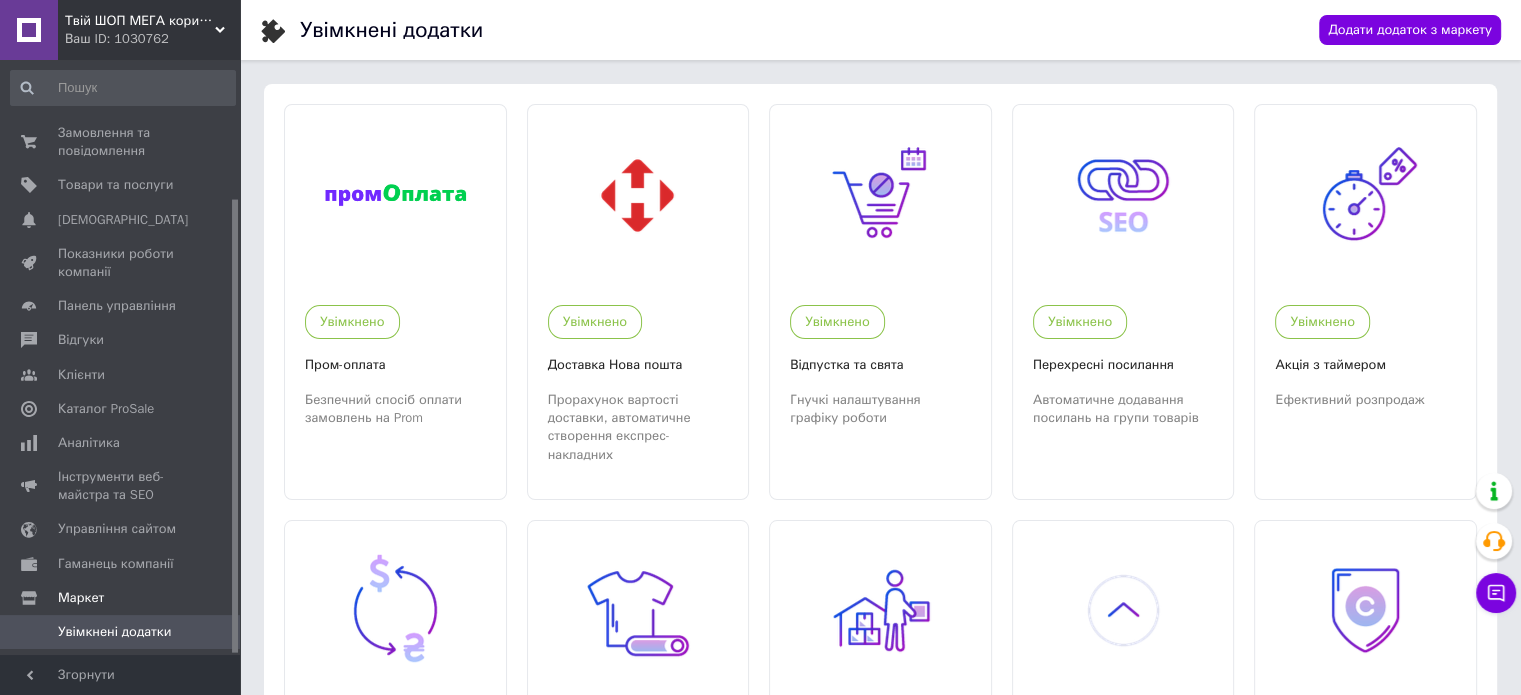 click at bounding box center [235, 357] 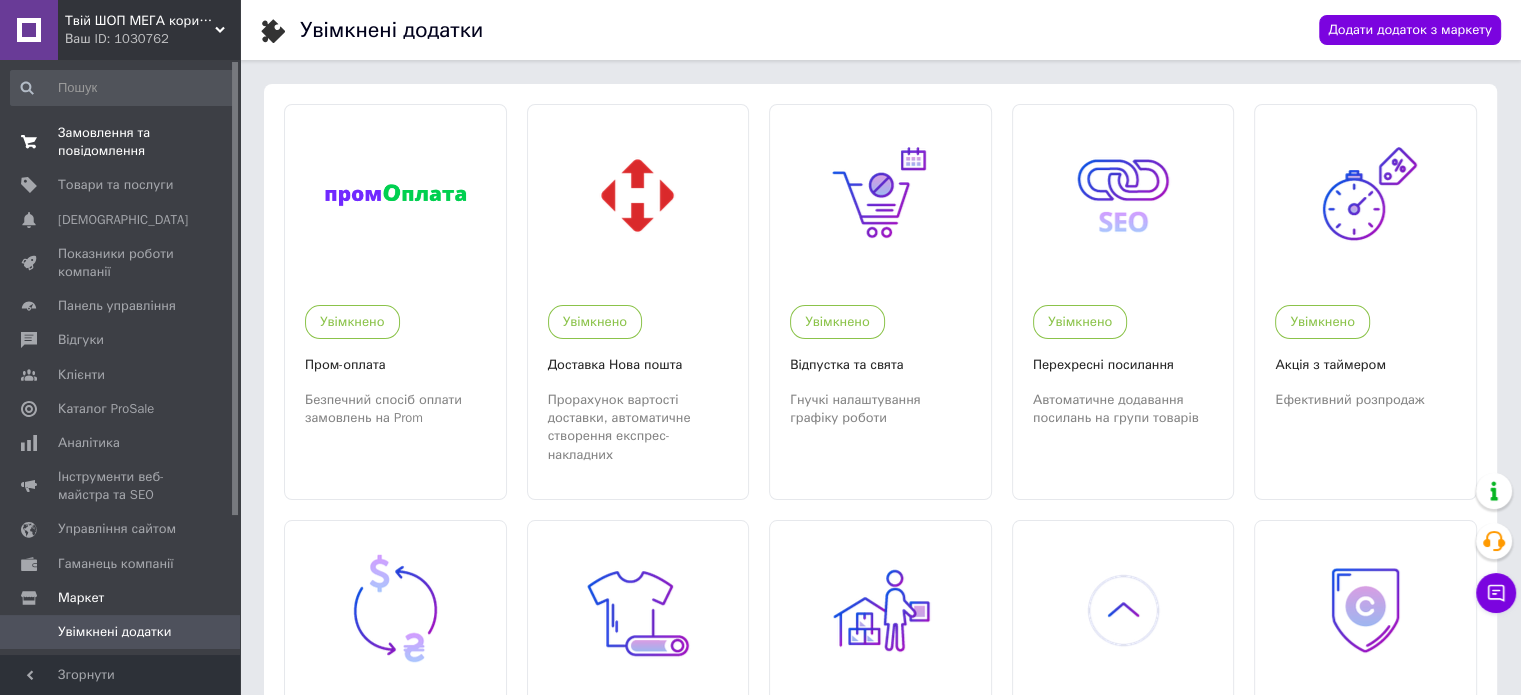 click on "Замовлення та повідомлення" at bounding box center (121, 142) 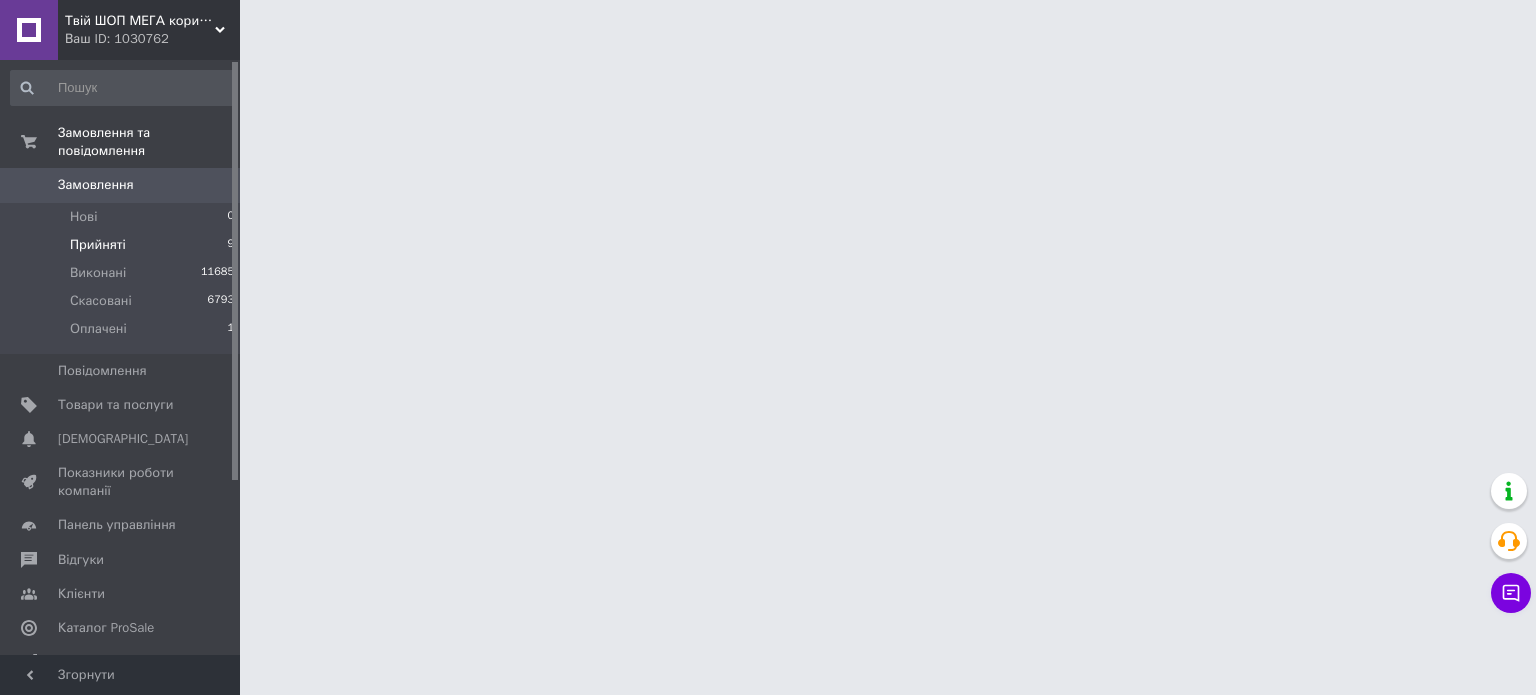 click on "Прийняті 9" at bounding box center (123, 245) 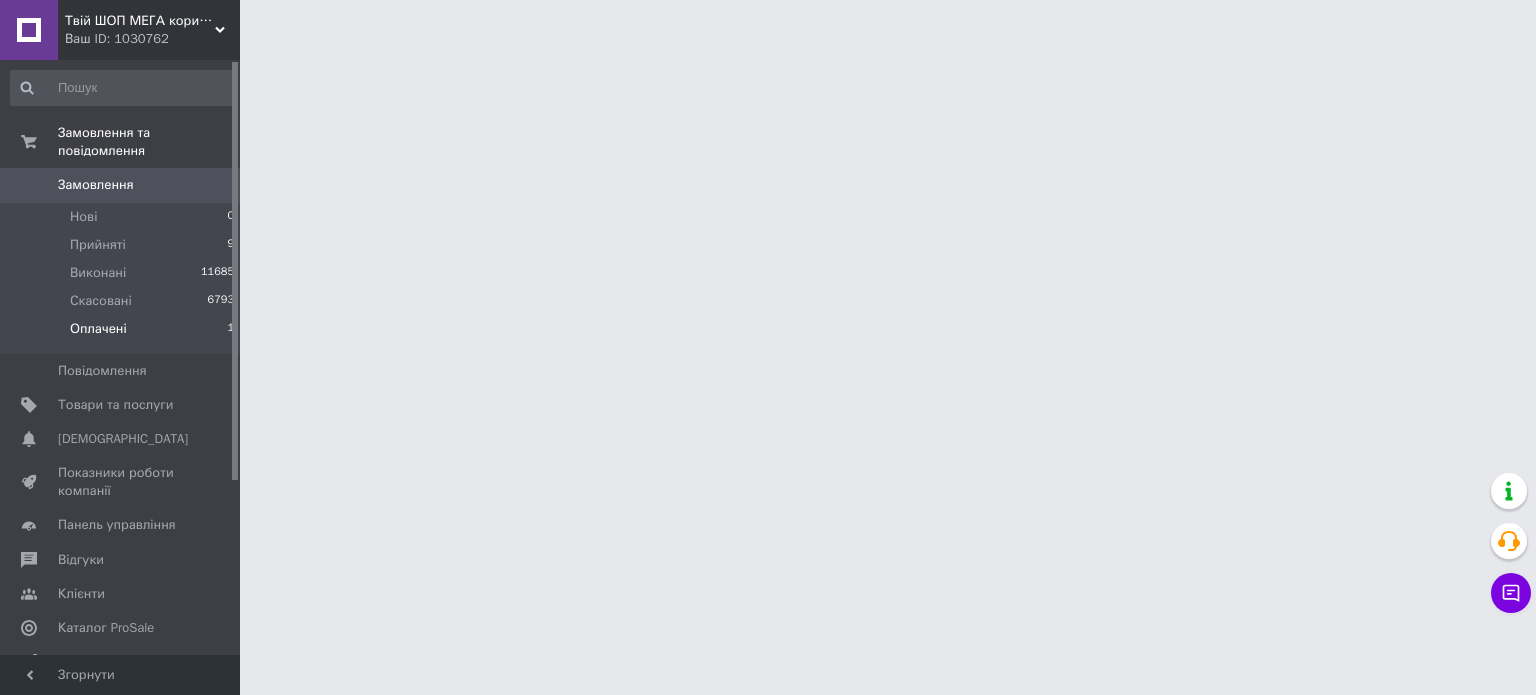click on "Оплачені 1" at bounding box center [123, 334] 